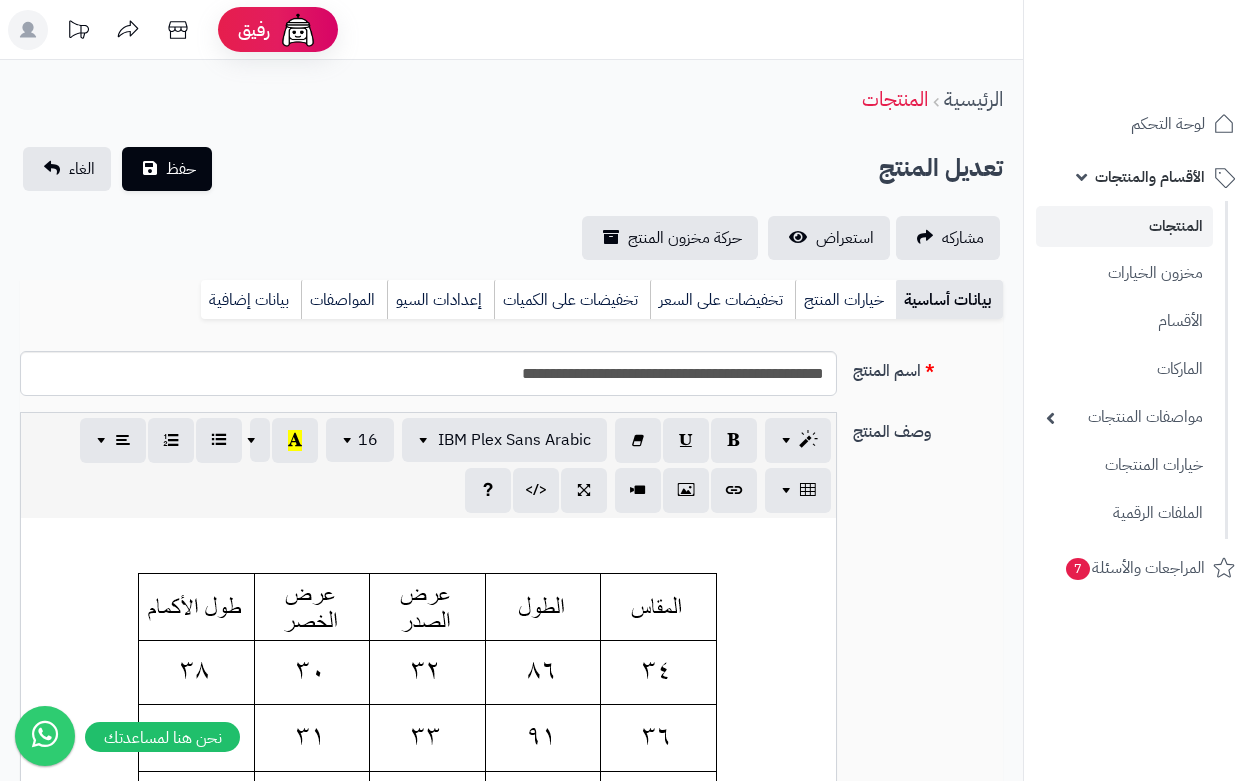 scroll, scrollTop: 0, scrollLeft: 0, axis: both 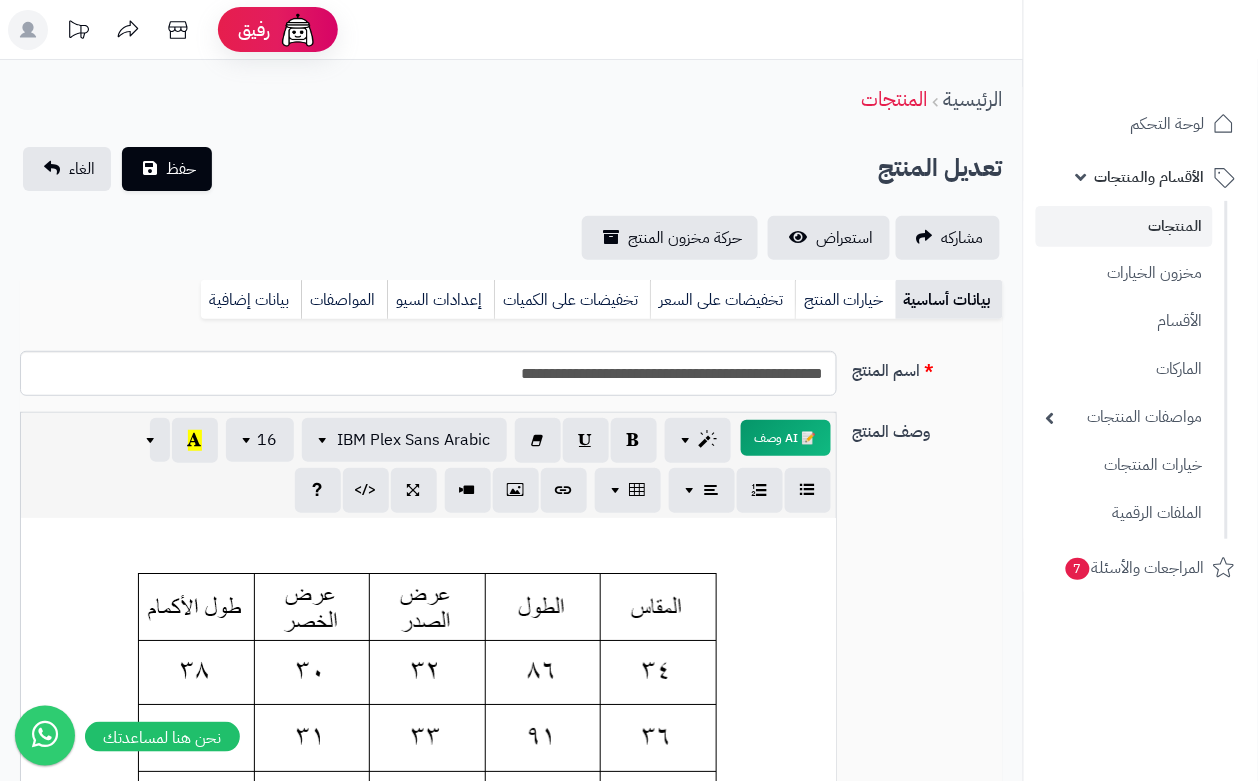 drag, startPoint x: 823, startPoint y: 297, endPoint x: 688, endPoint y: 331, distance: 139.21565 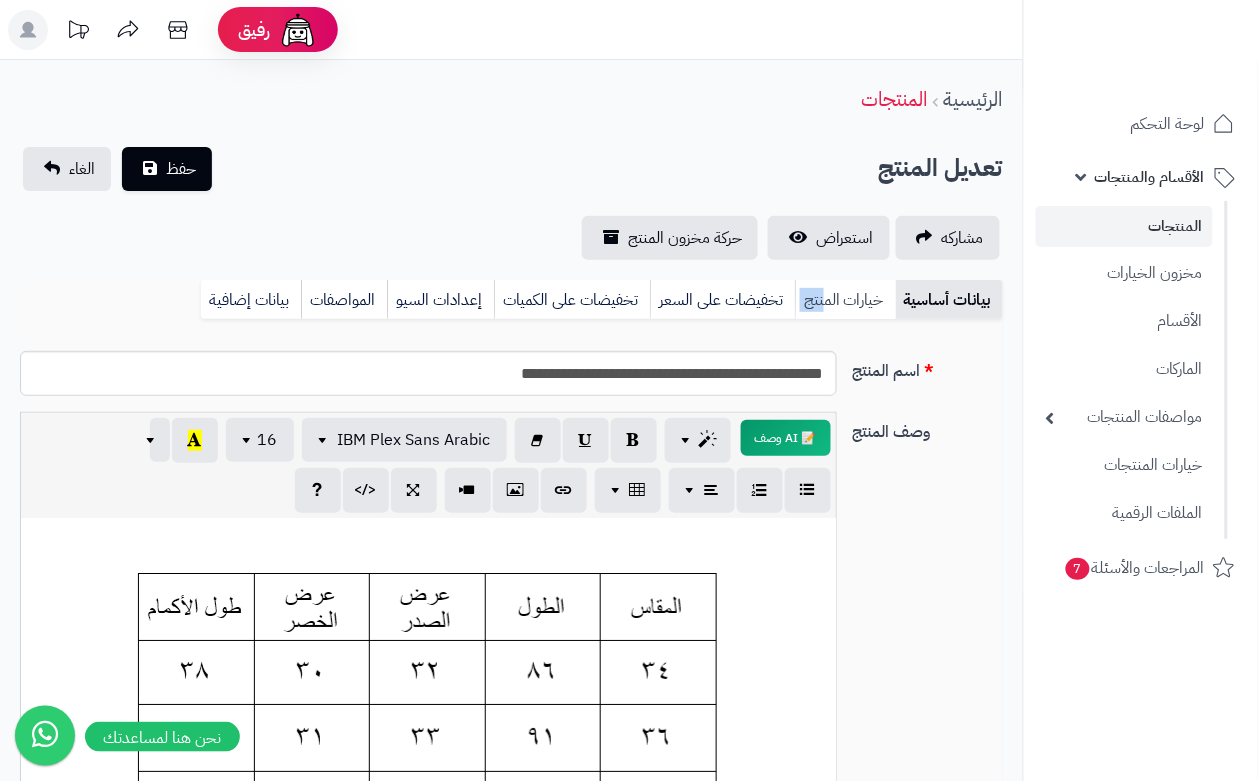 click on "خيارات المنتج" at bounding box center [845, 300] 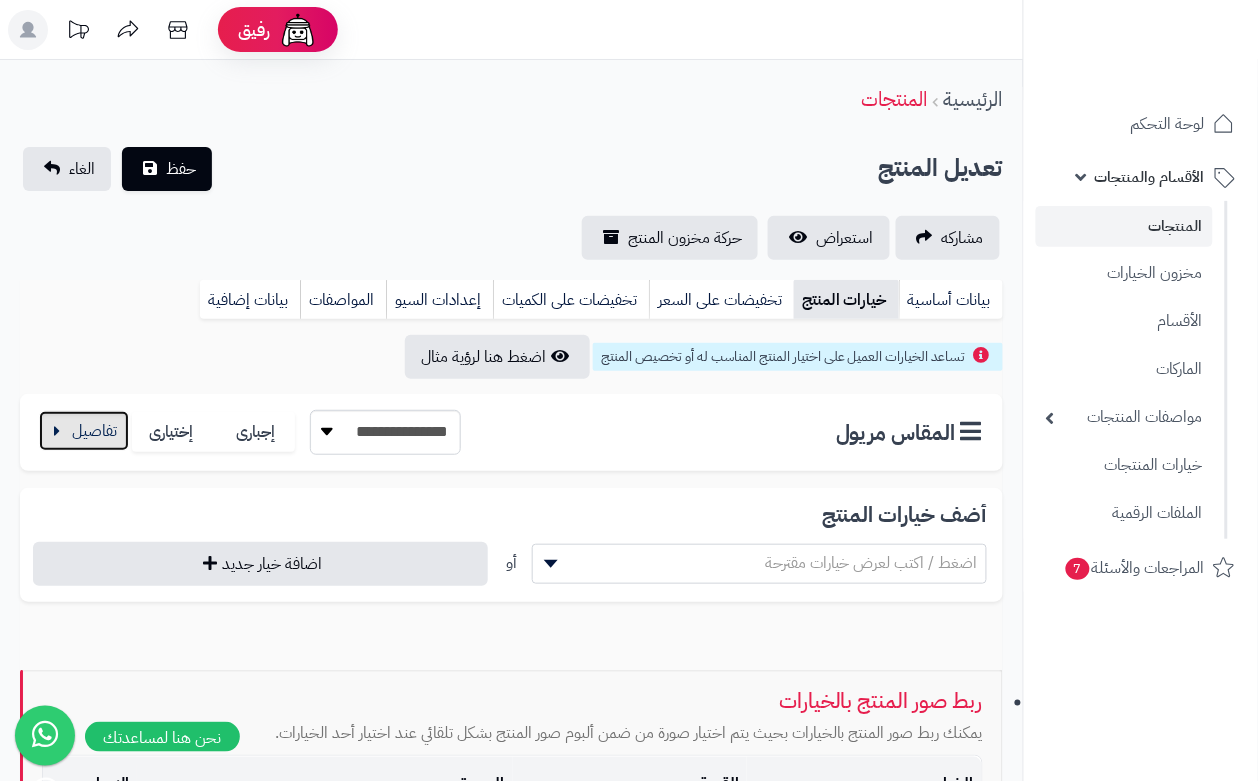 click at bounding box center (84, 431) 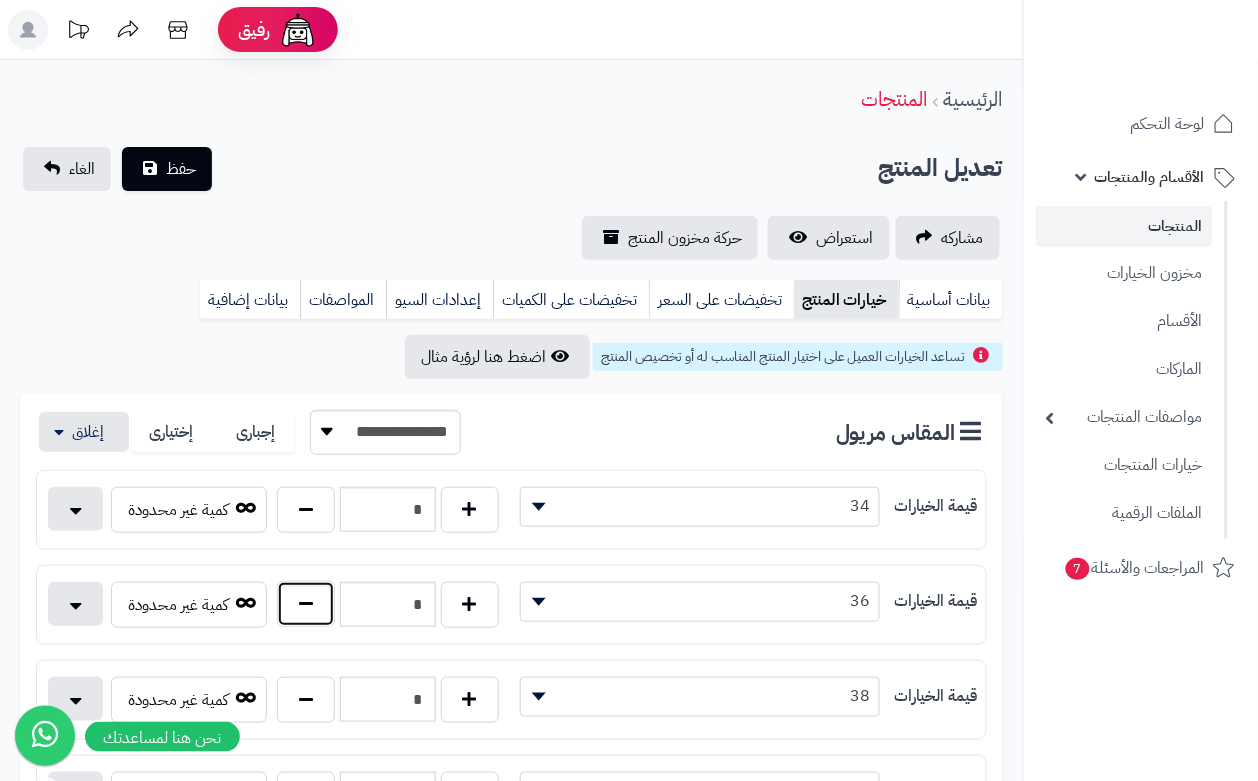 click at bounding box center (306, 604) 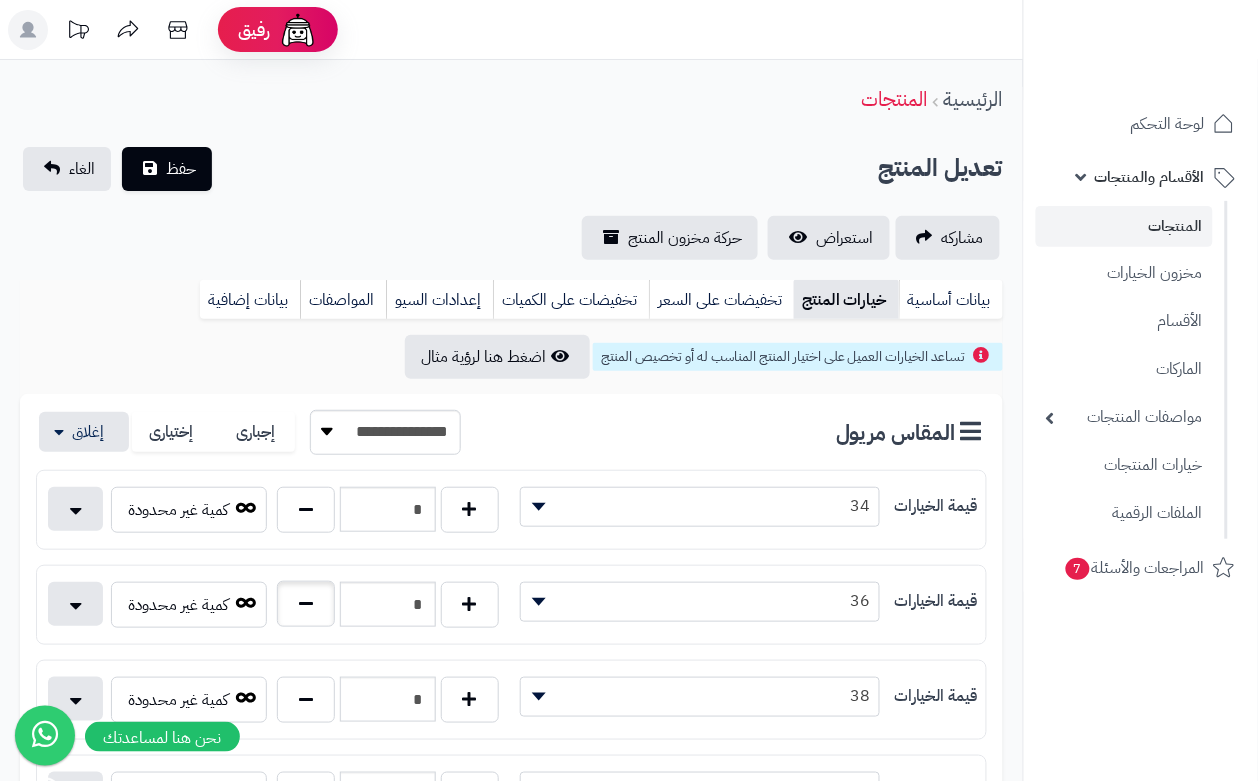 type on "*" 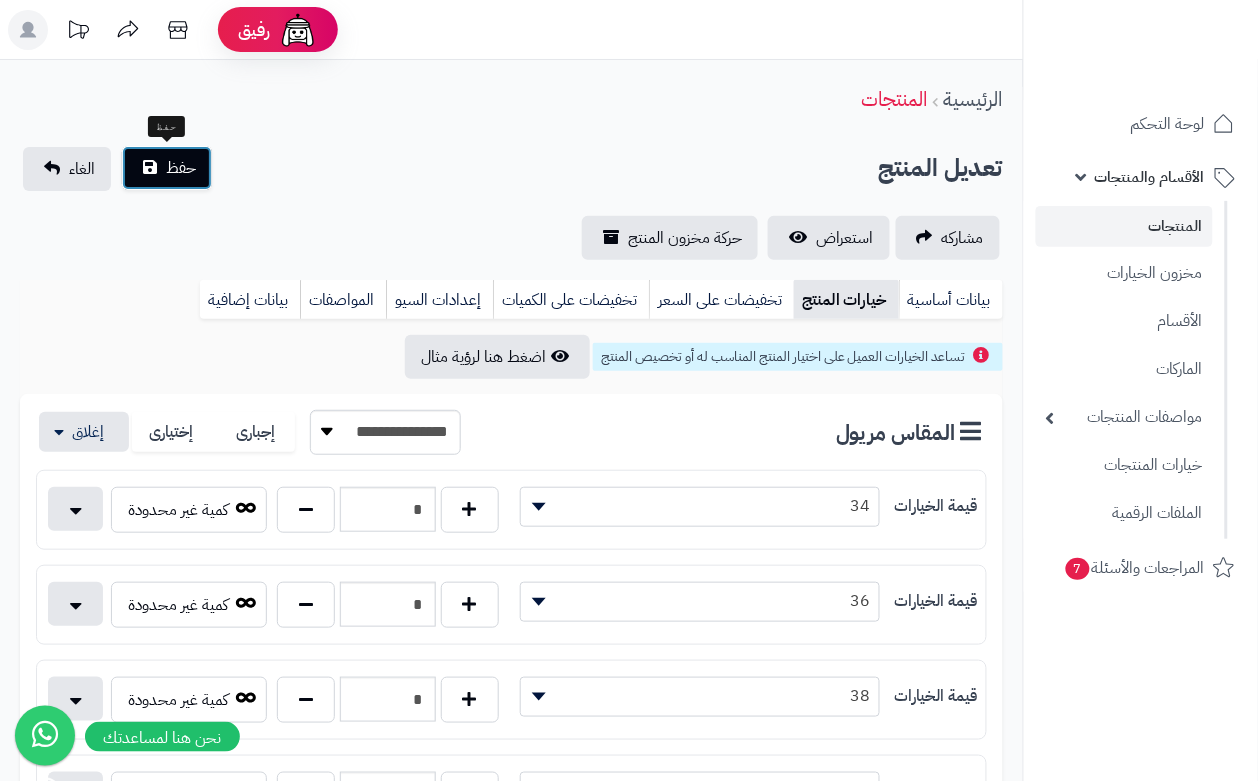 click on "حفظ" at bounding box center (181, 168) 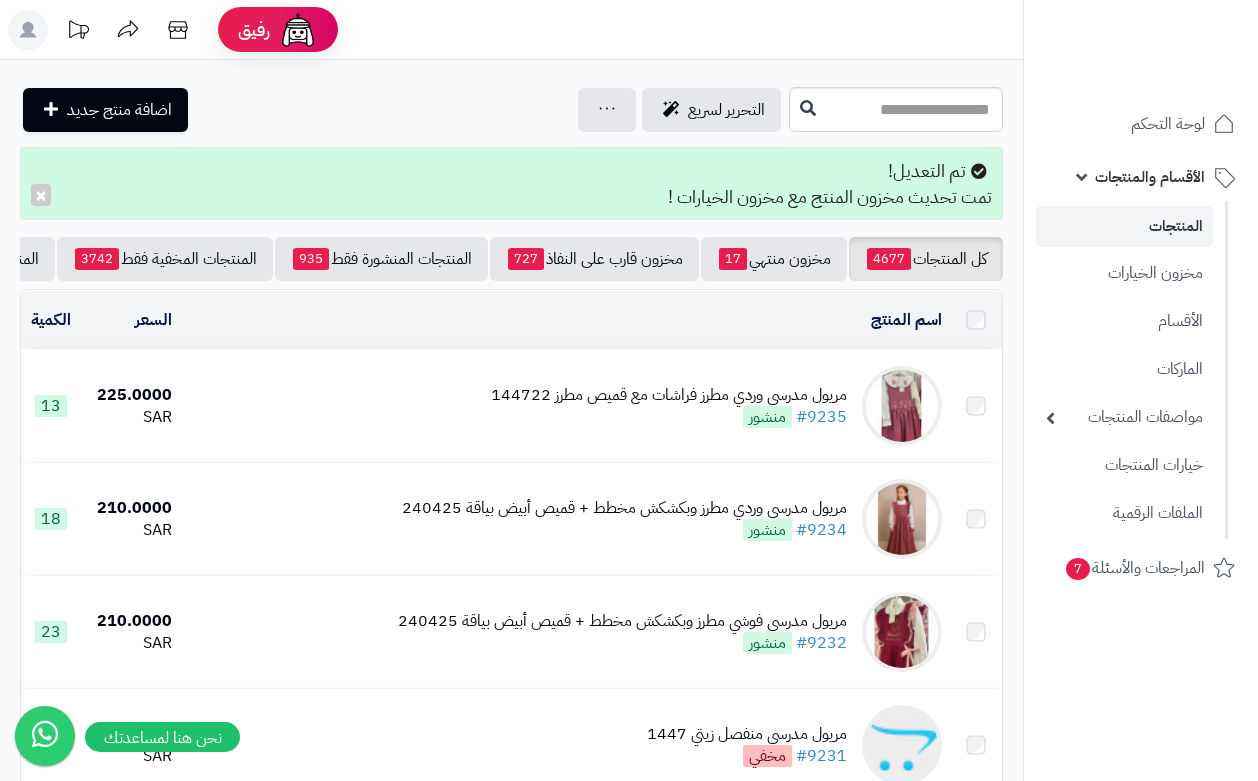 scroll, scrollTop: 0, scrollLeft: 0, axis: both 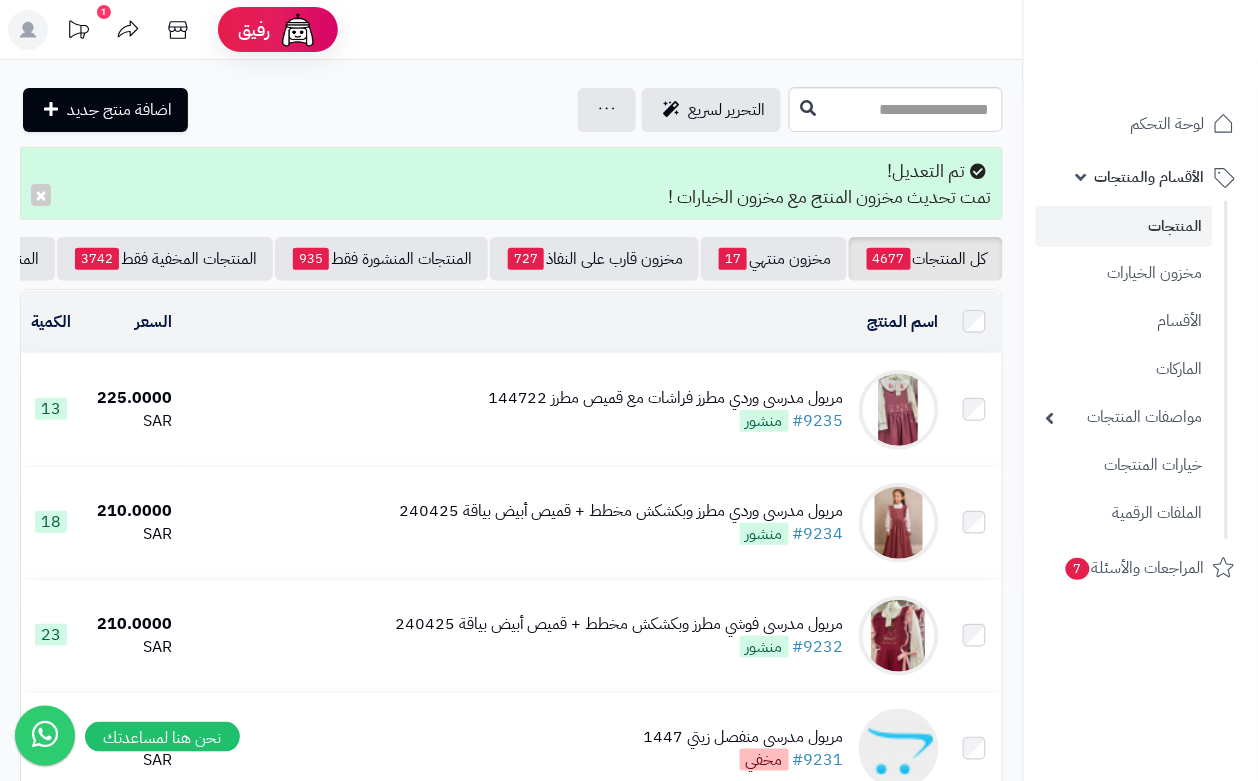 click on "مريول مدرسي  وردي مطرز فراشات مع قميص مطرز  144722
#9235
منشور" at bounding box center [666, 410] 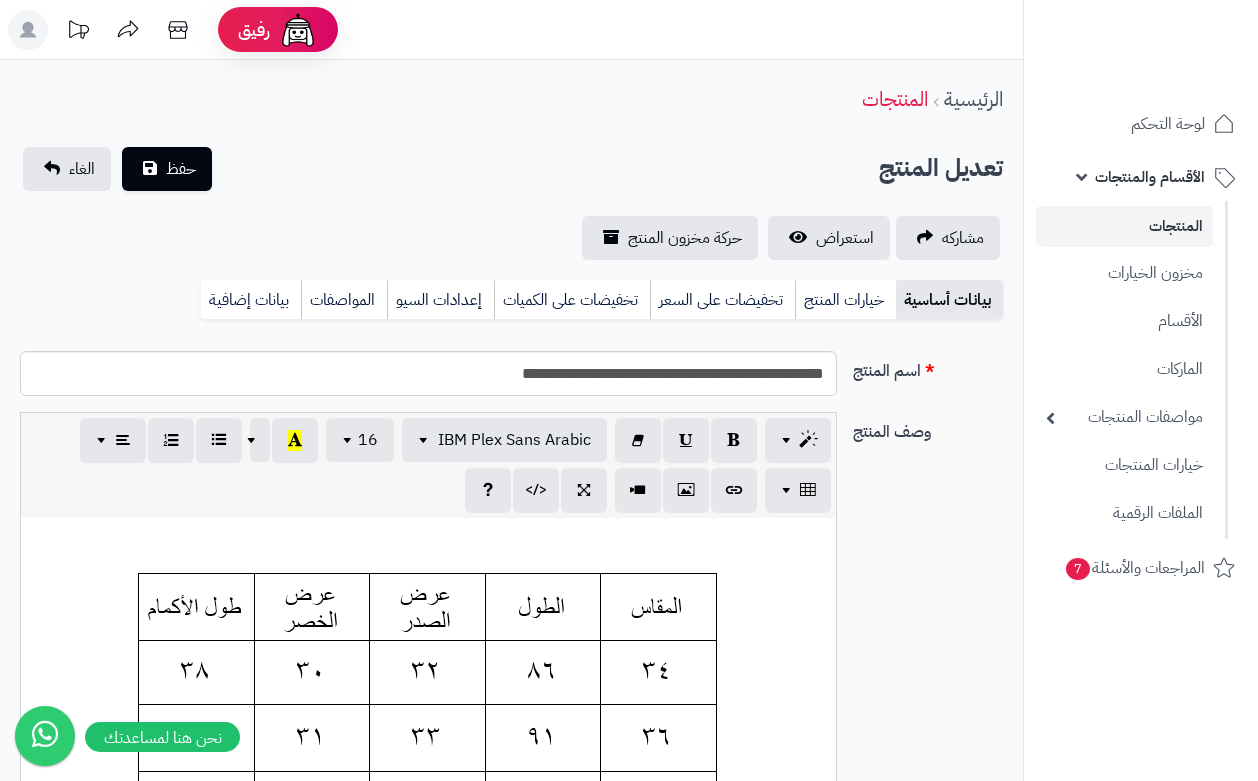 click on "خيارات المنتج" at bounding box center [845, 300] 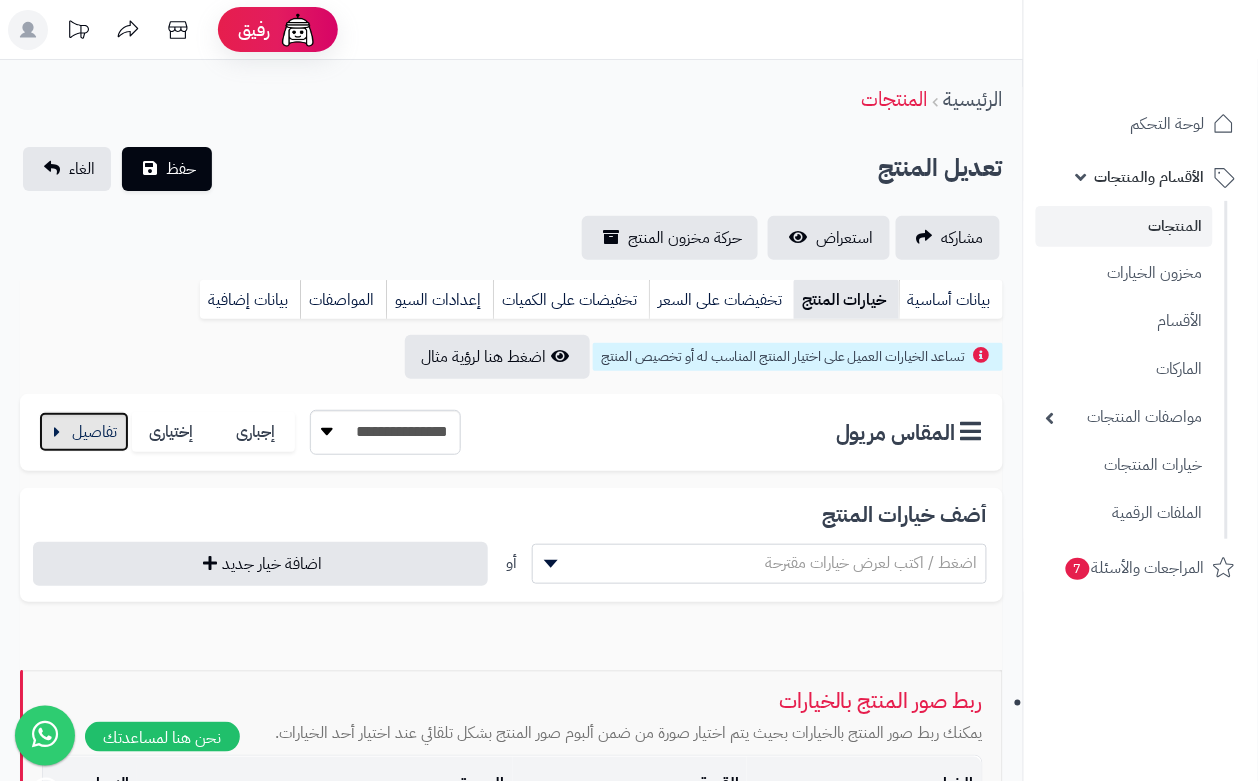 click at bounding box center [84, 432] 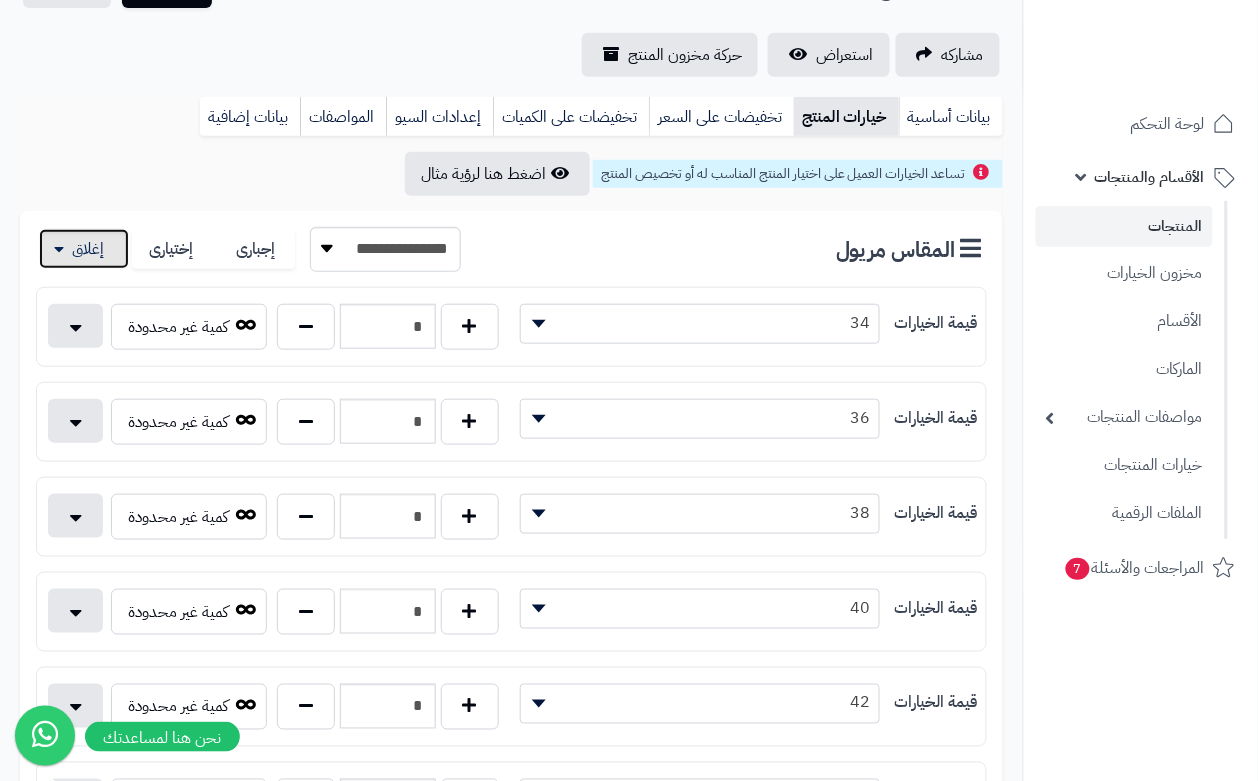 scroll, scrollTop: 0, scrollLeft: 0, axis: both 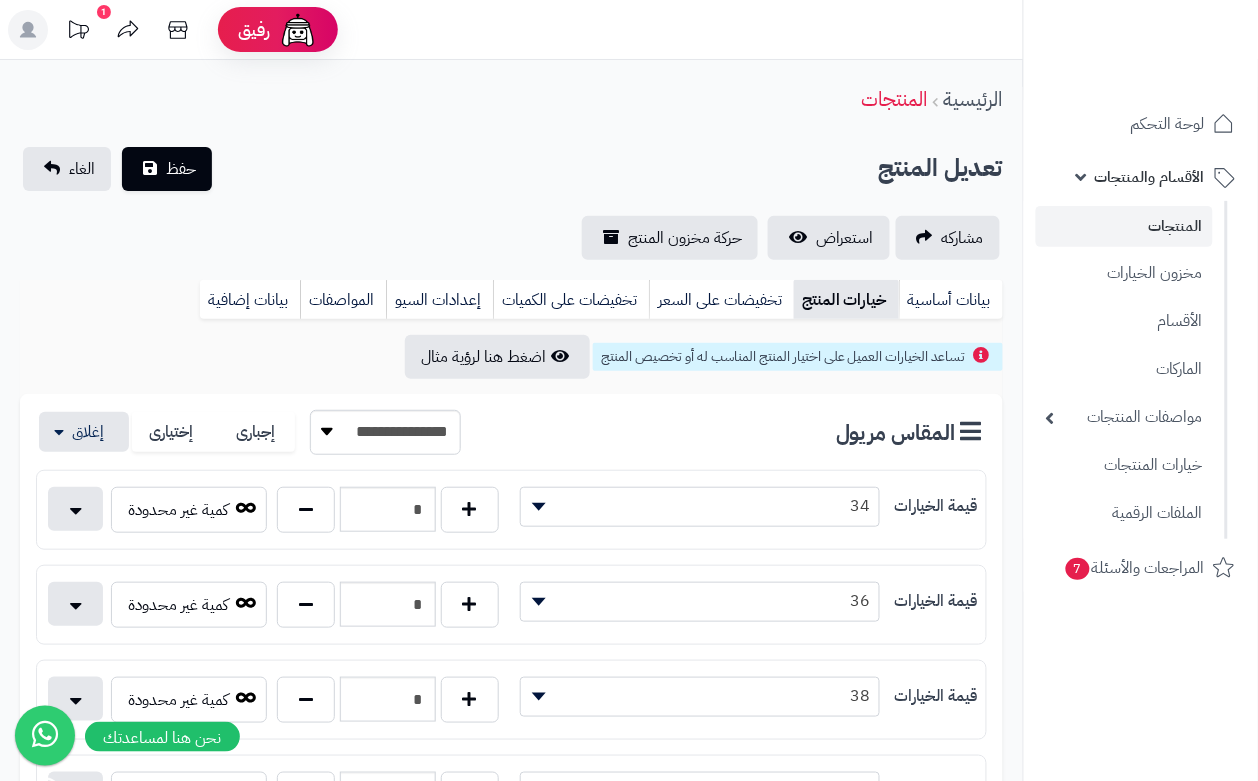 click on "مشاركه     استعراض
حركة مخزون المنتج" at bounding box center (511, 238) 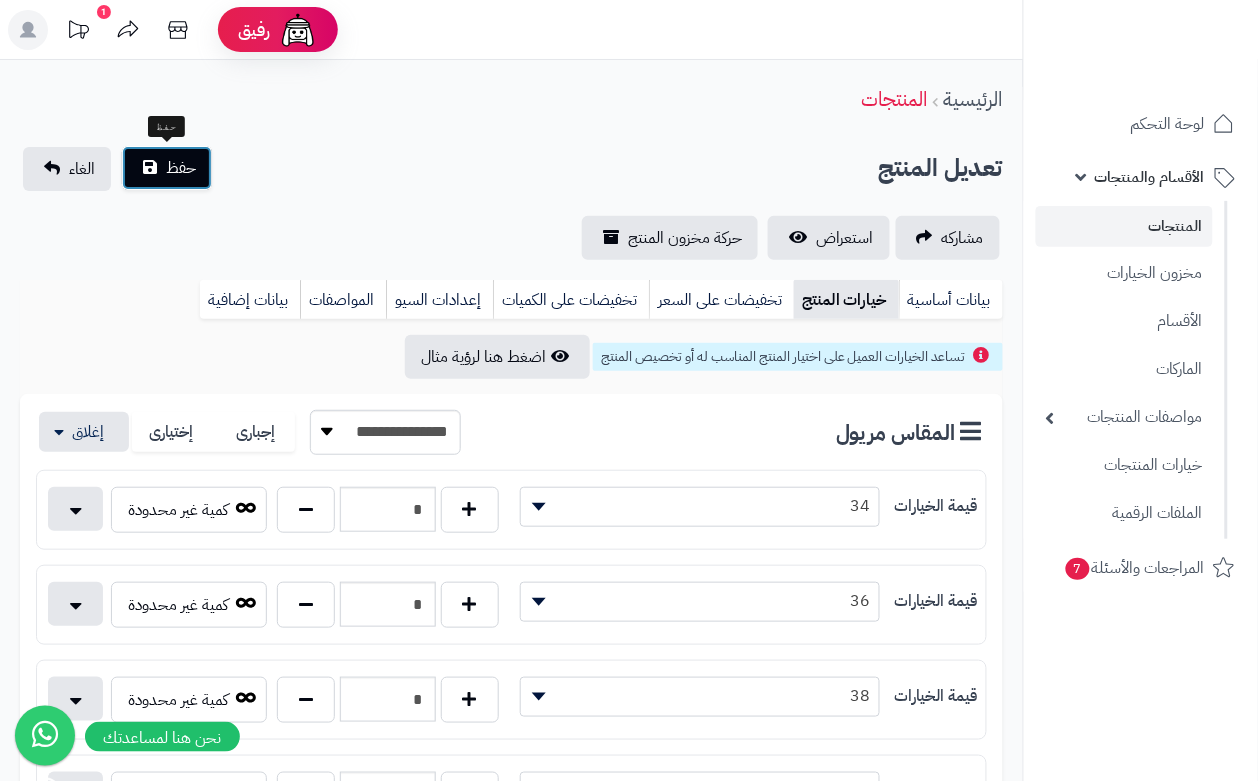 click on "حفظ" at bounding box center (167, 168) 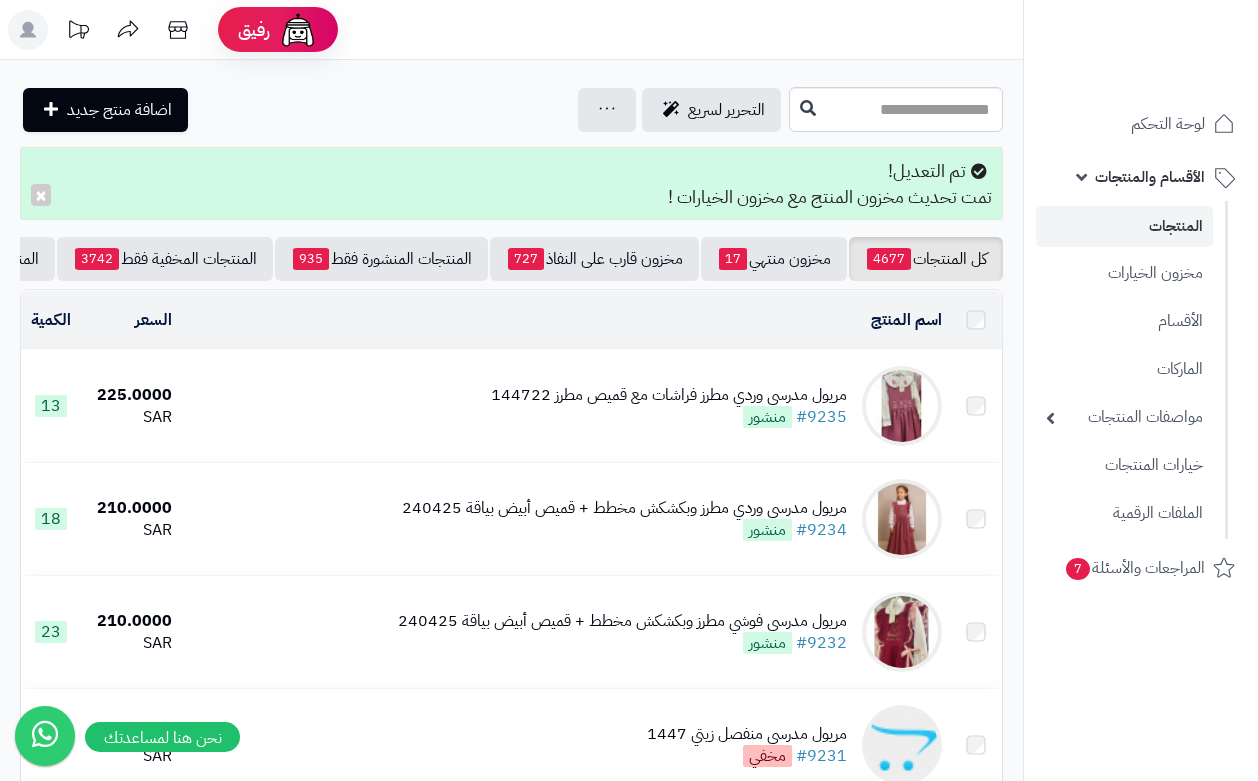 scroll, scrollTop: 0, scrollLeft: 0, axis: both 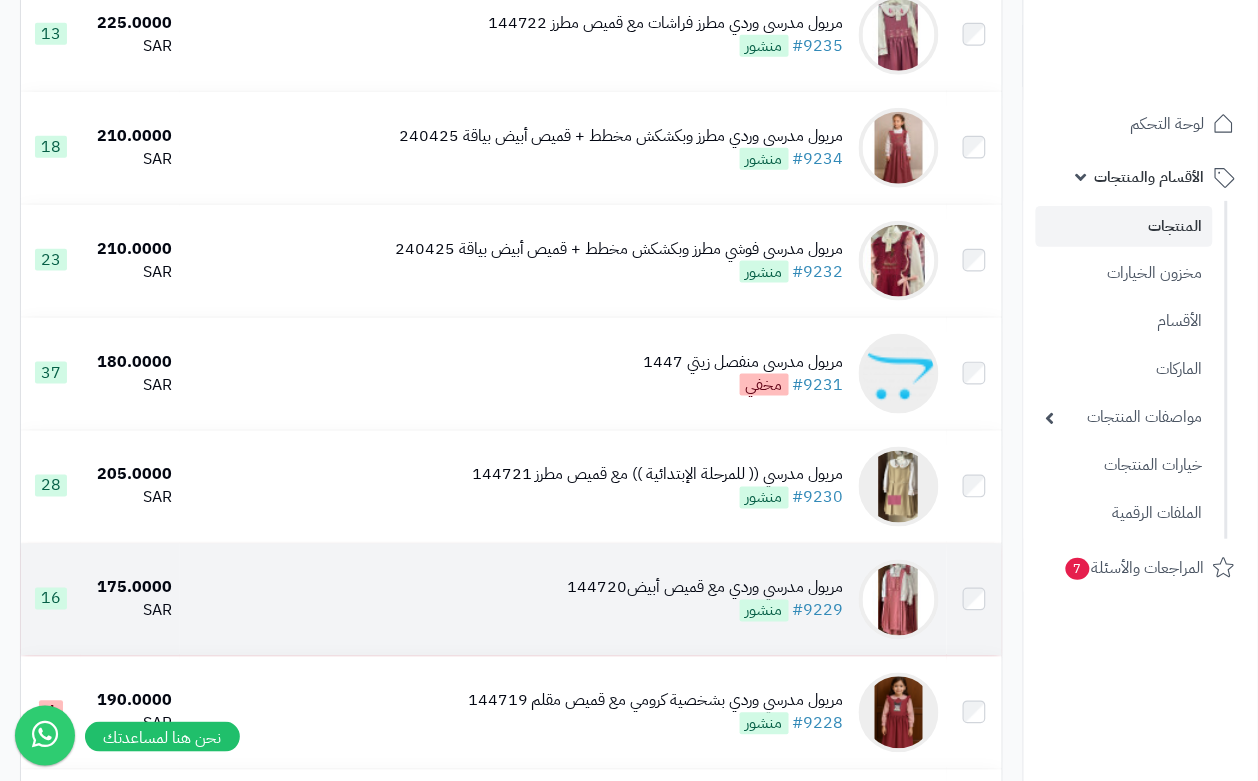 click on "مريول مدرسي وردي مع قميص  أبيض144720
#9229
منشور" at bounding box center [706, 600] 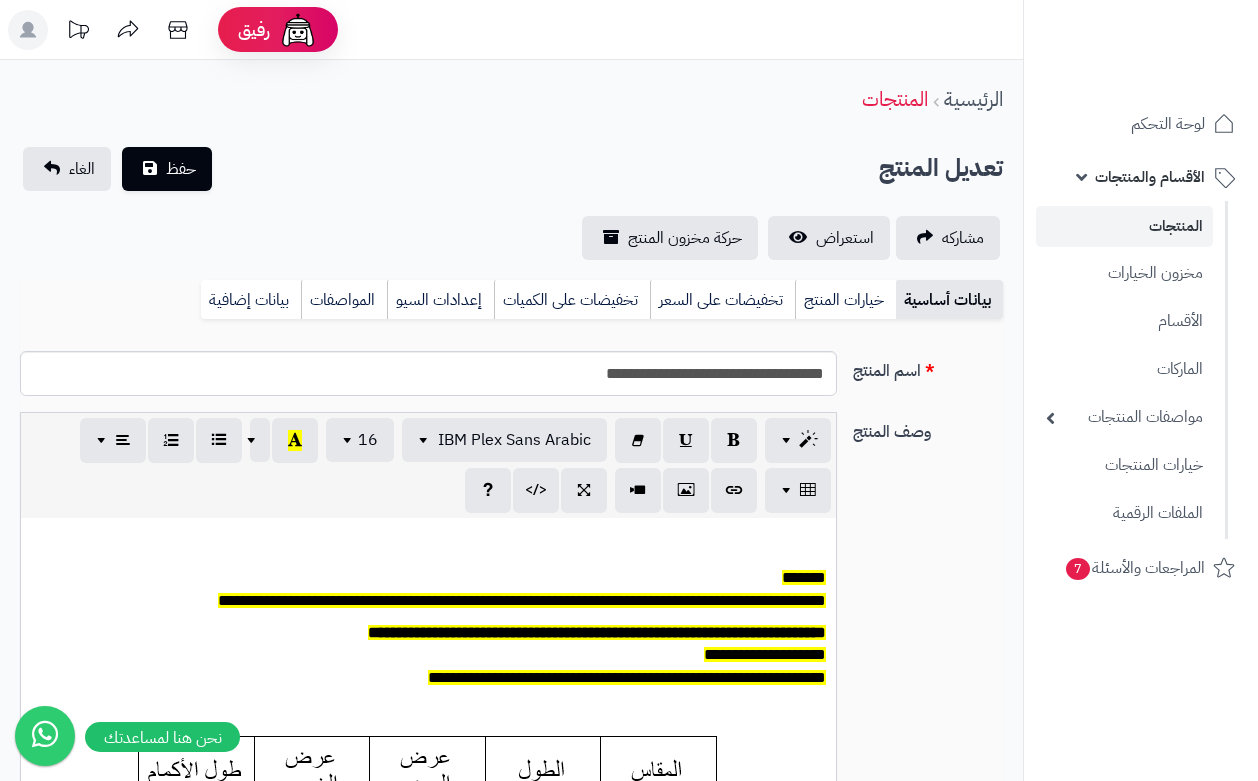 scroll, scrollTop: 0, scrollLeft: 0, axis: both 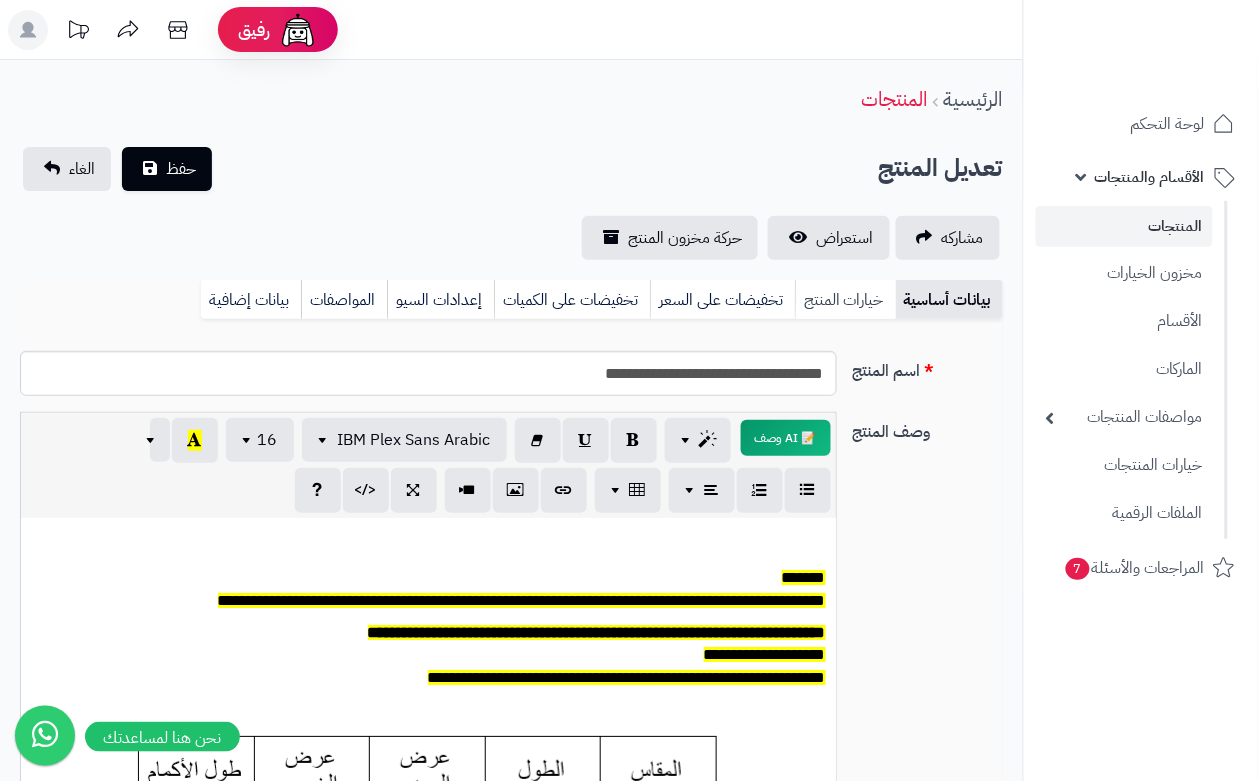 click on "خيارات المنتج" at bounding box center (845, 300) 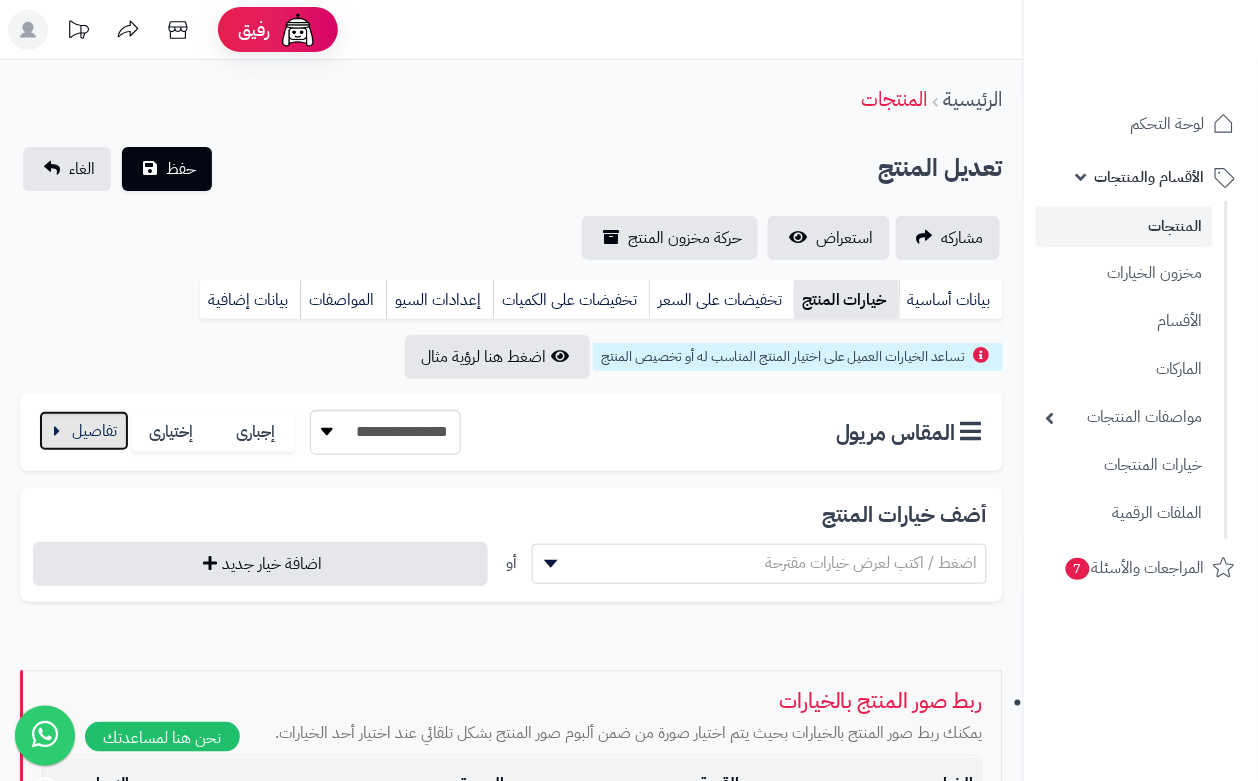 click at bounding box center (84, 431) 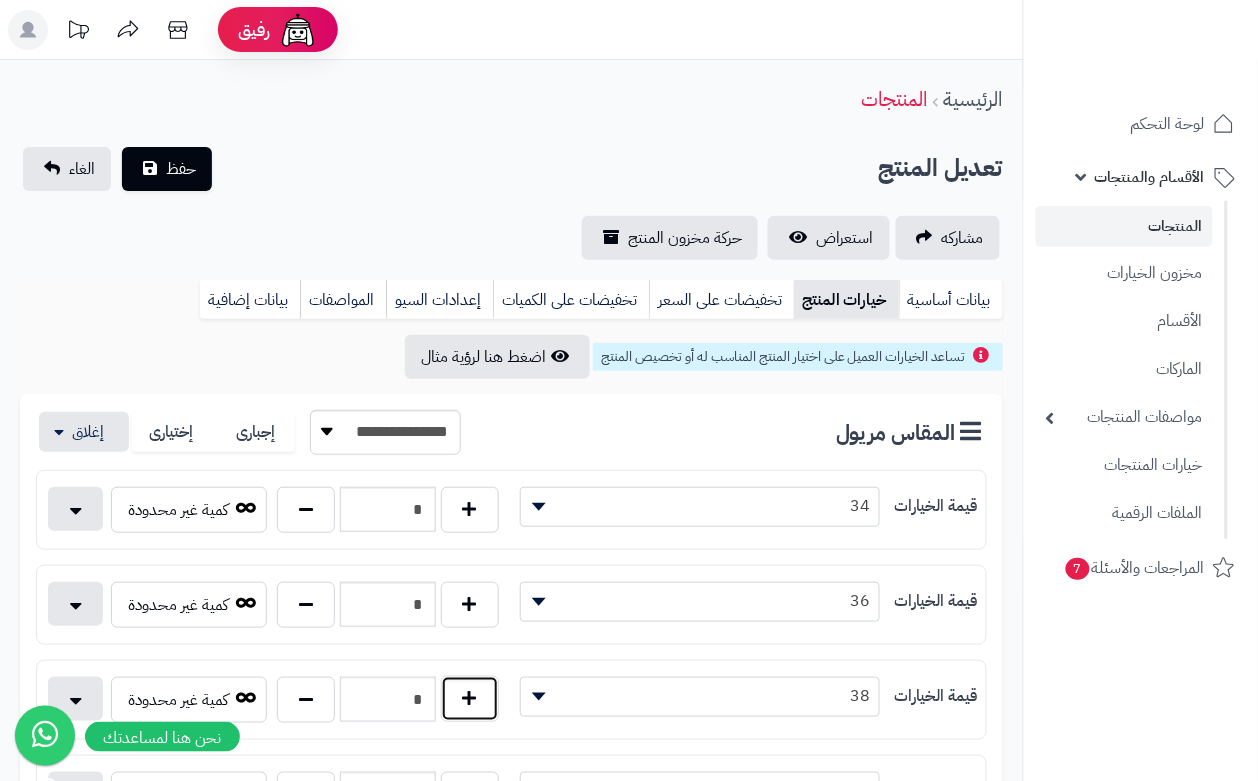 click at bounding box center (470, 699) 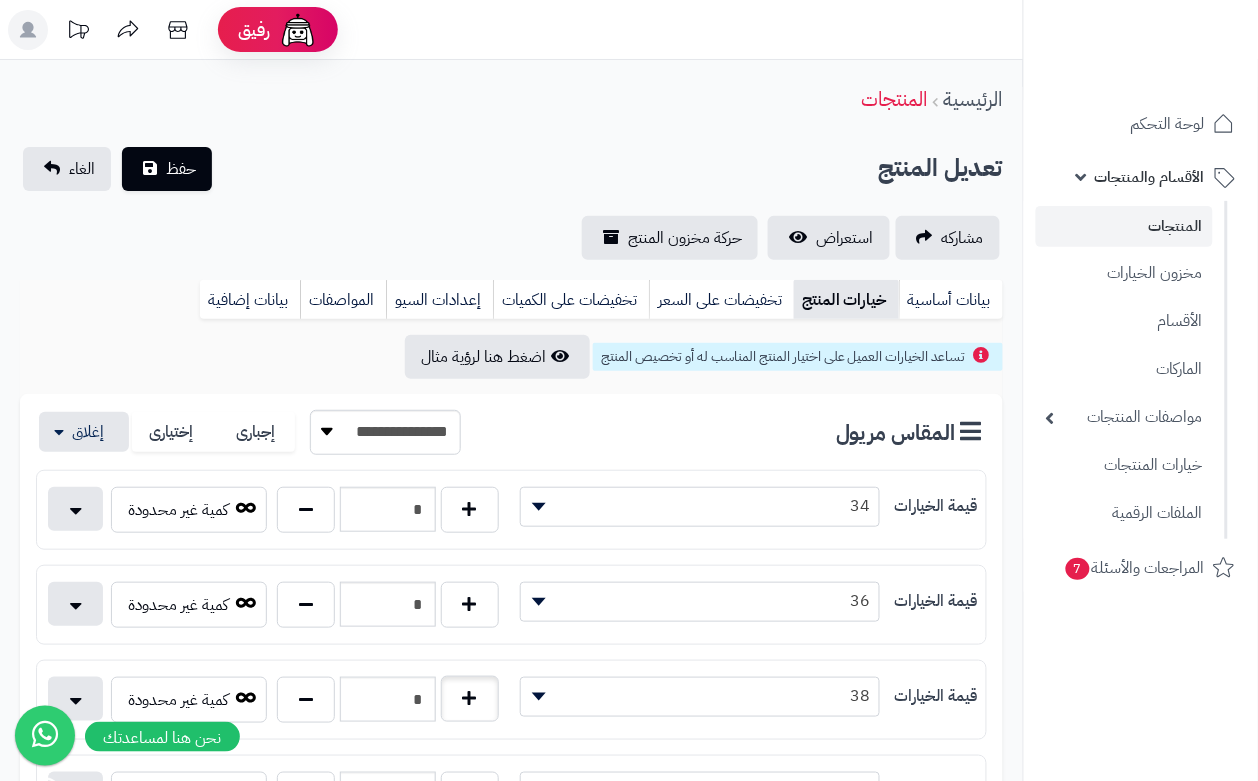 type on "*" 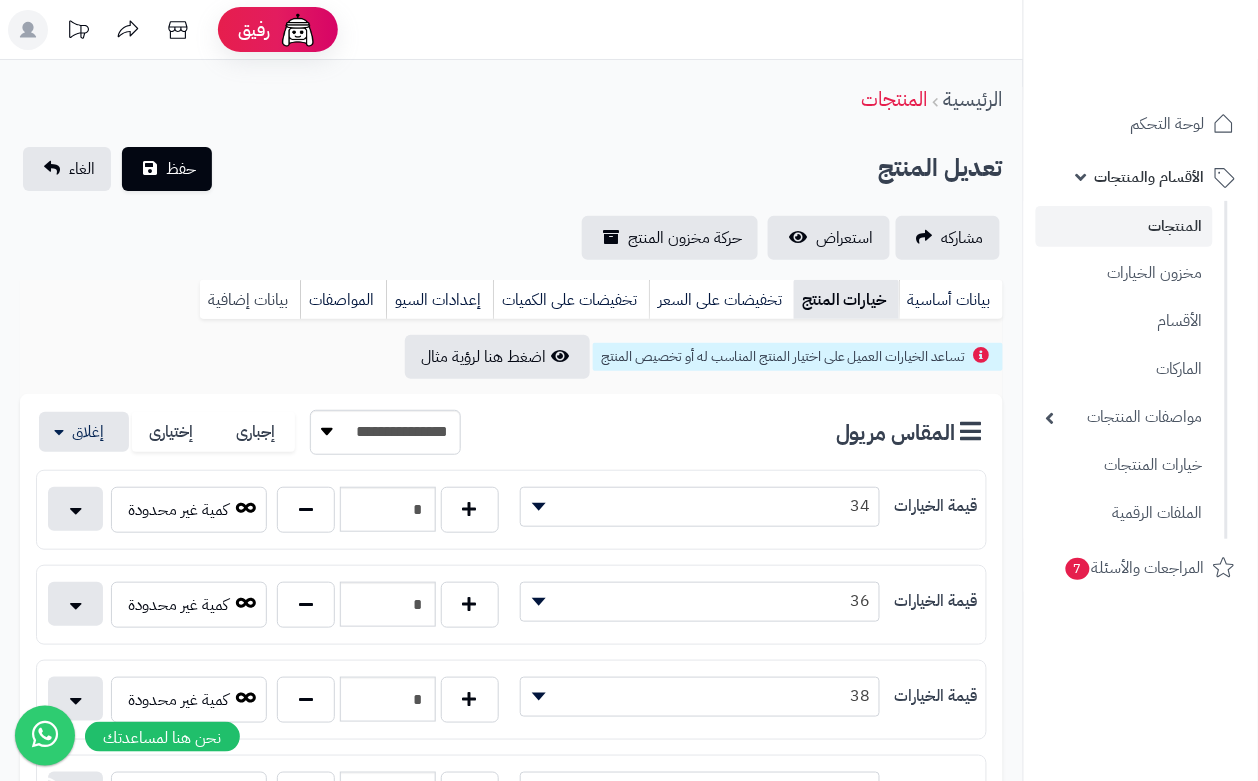 click on "بيانات إضافية" at bounding box center [250, 300] 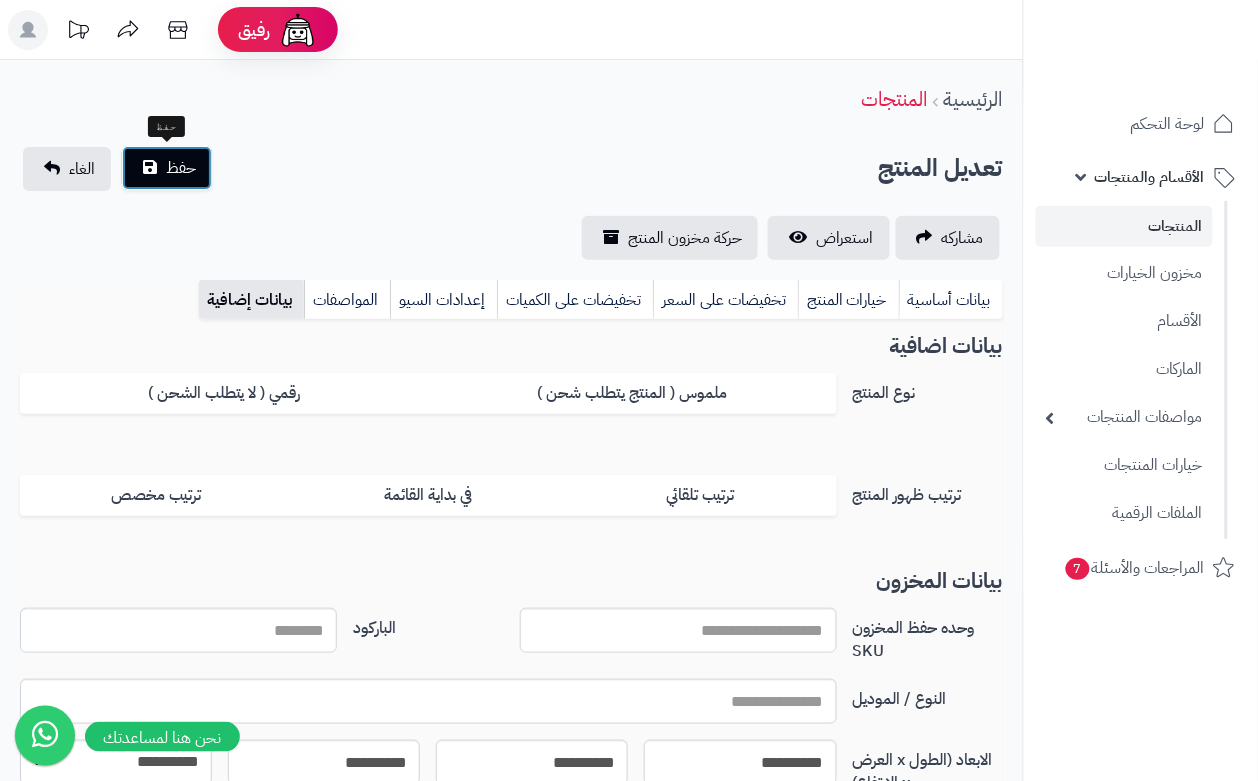 click on "حفظ" at bounding box center [181, 168] 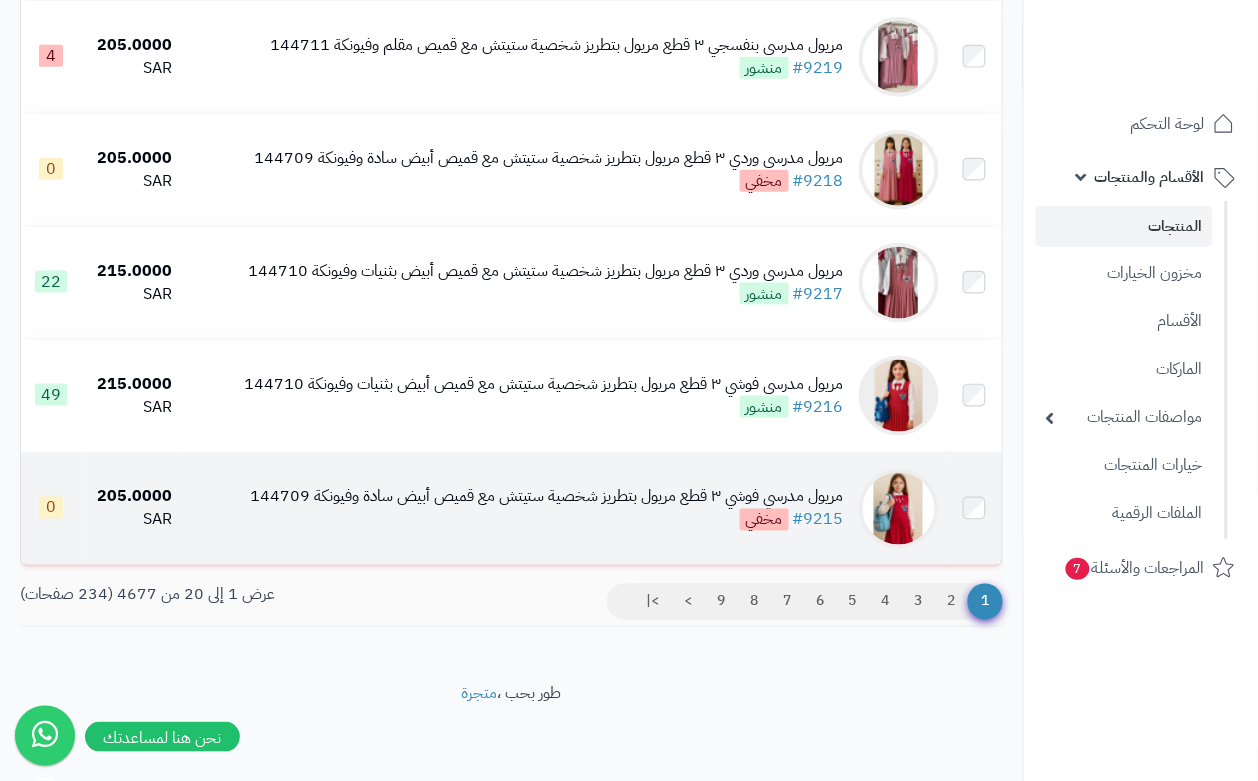 scroll, scrollTop: 2075, scrollLeft: 0, axis: vertical 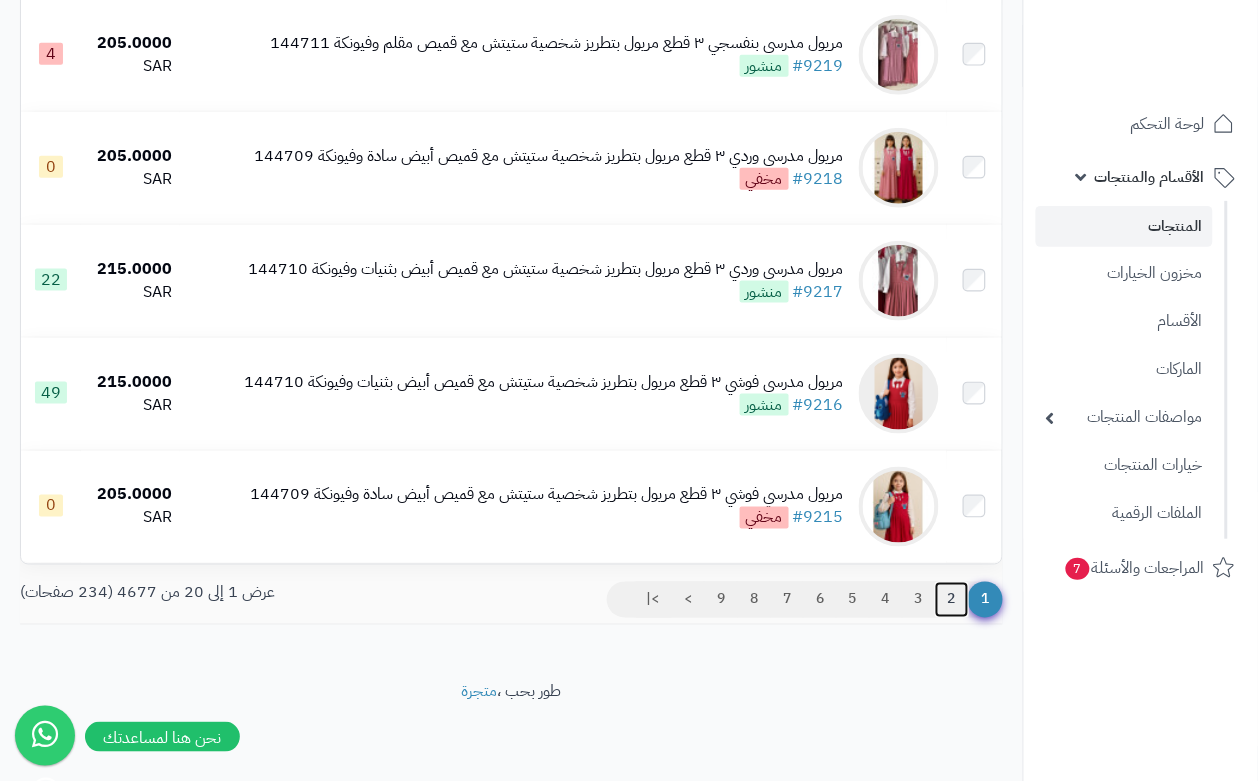 click on "2" at bounding box center (952, 600) 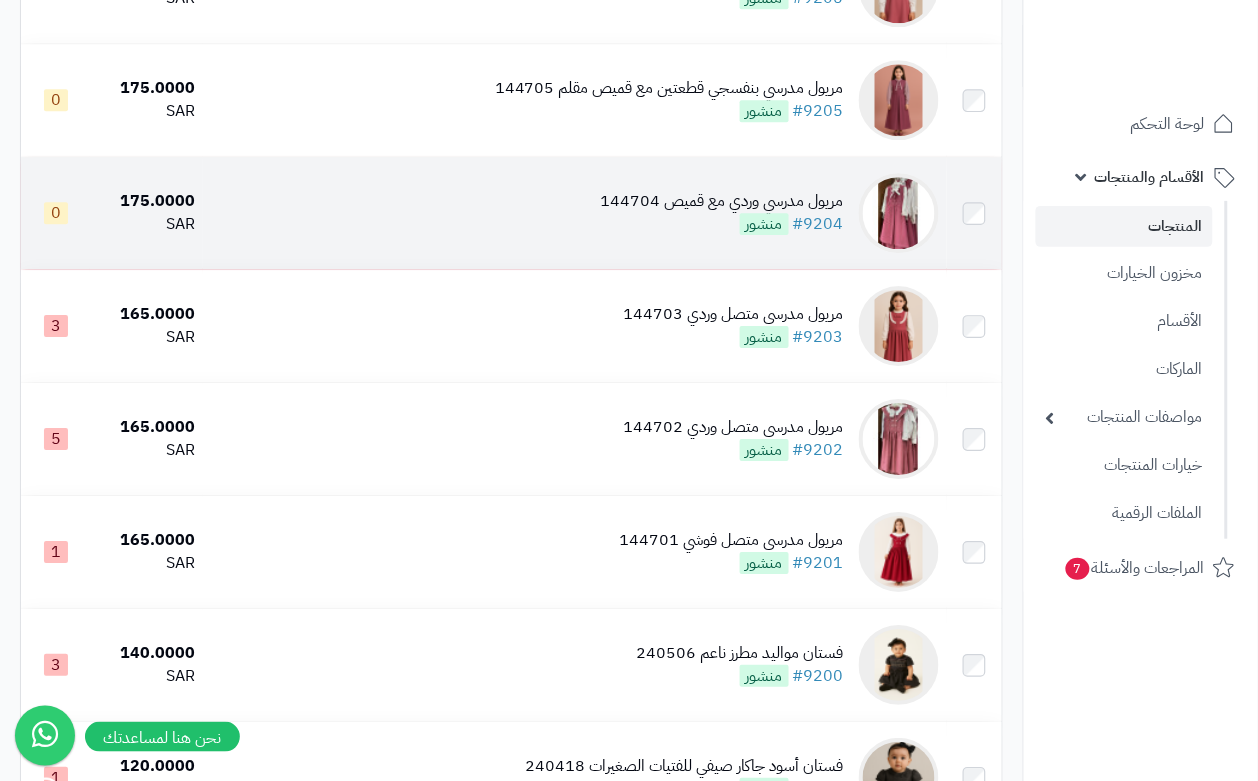 scroll, scrollTop: 1250, scrollLeft: 0, axis: vertical 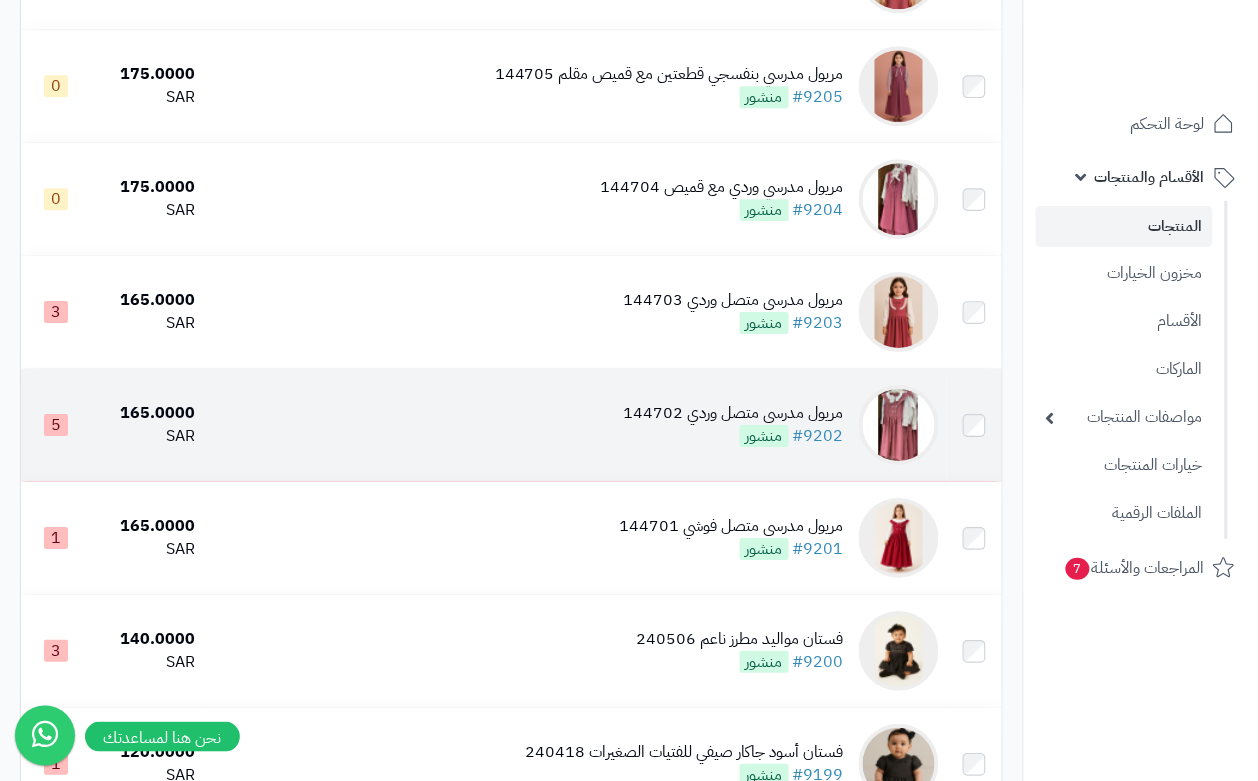 click on "مريول مدرسي متصل وردي 144702
#9202
منشور" at bounding box center (575, 425) 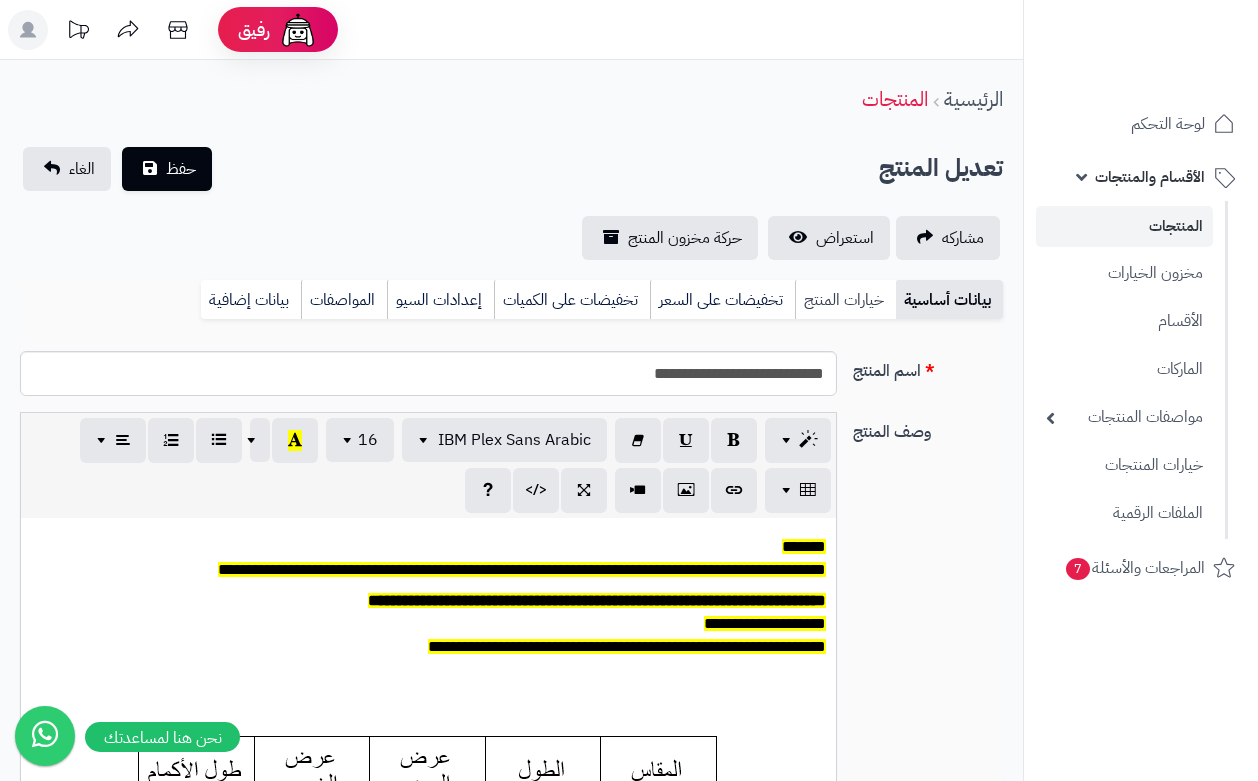 click on "خيارات المنتج" at bounding box center (845, 300) 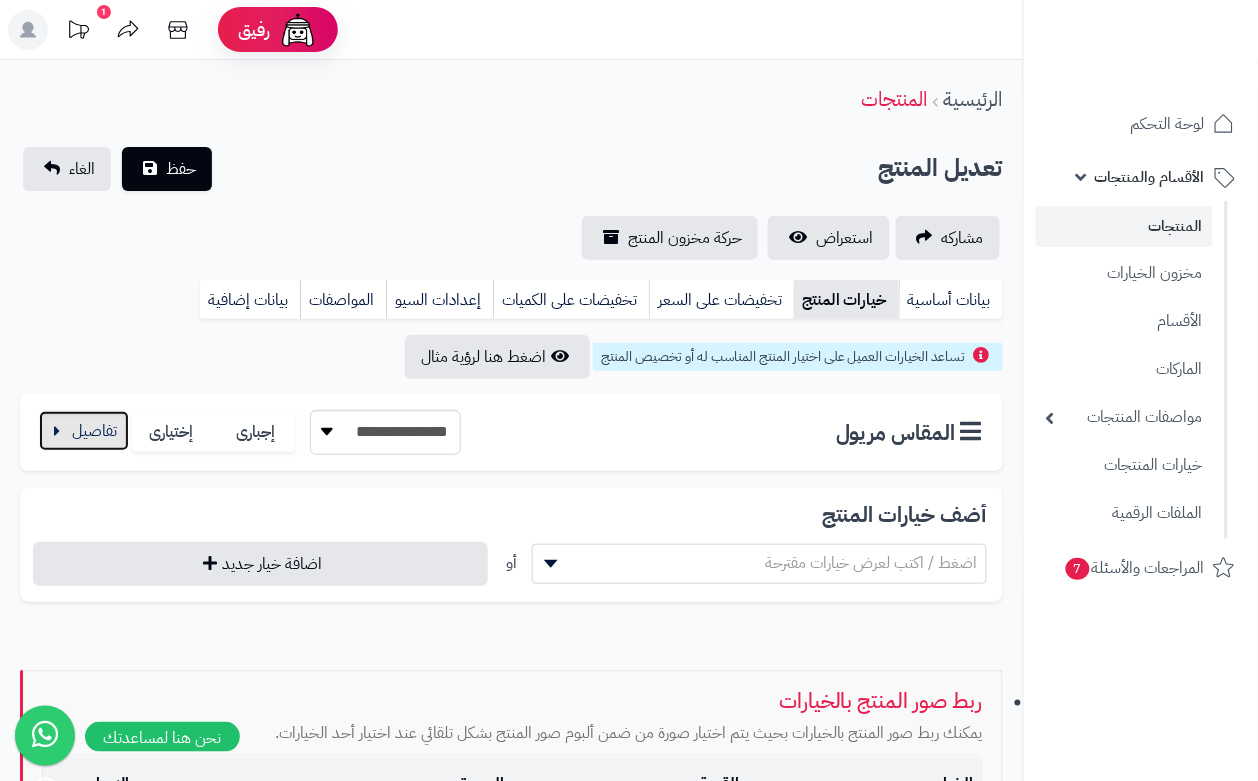 click at bounding box center (84, 431) 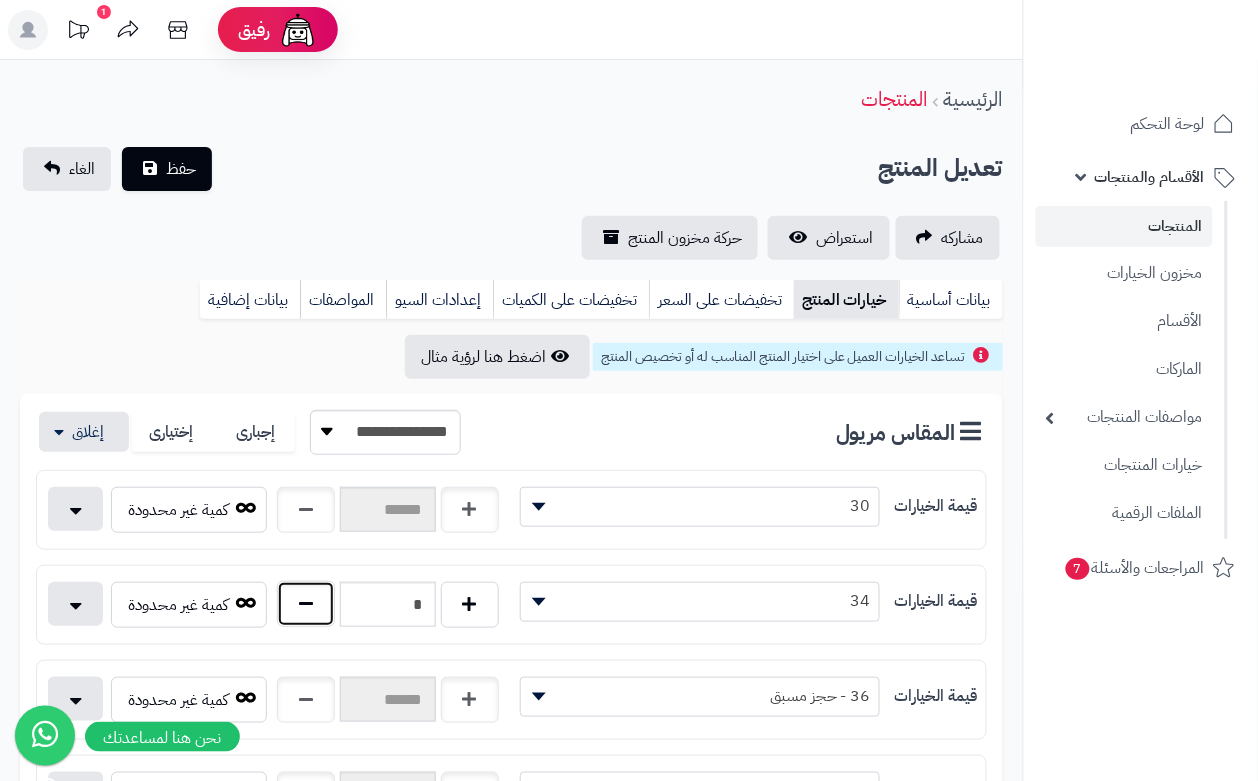 click at bounding box center (306, 604) 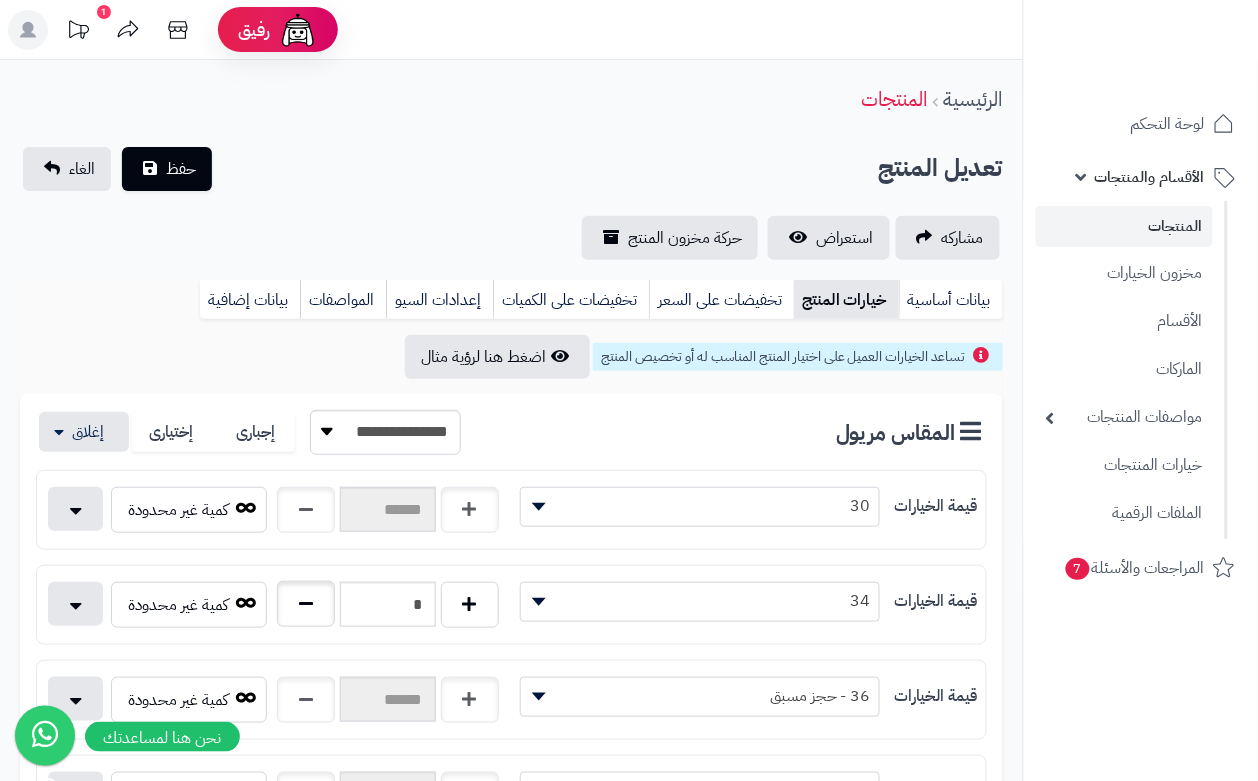 type on "*" 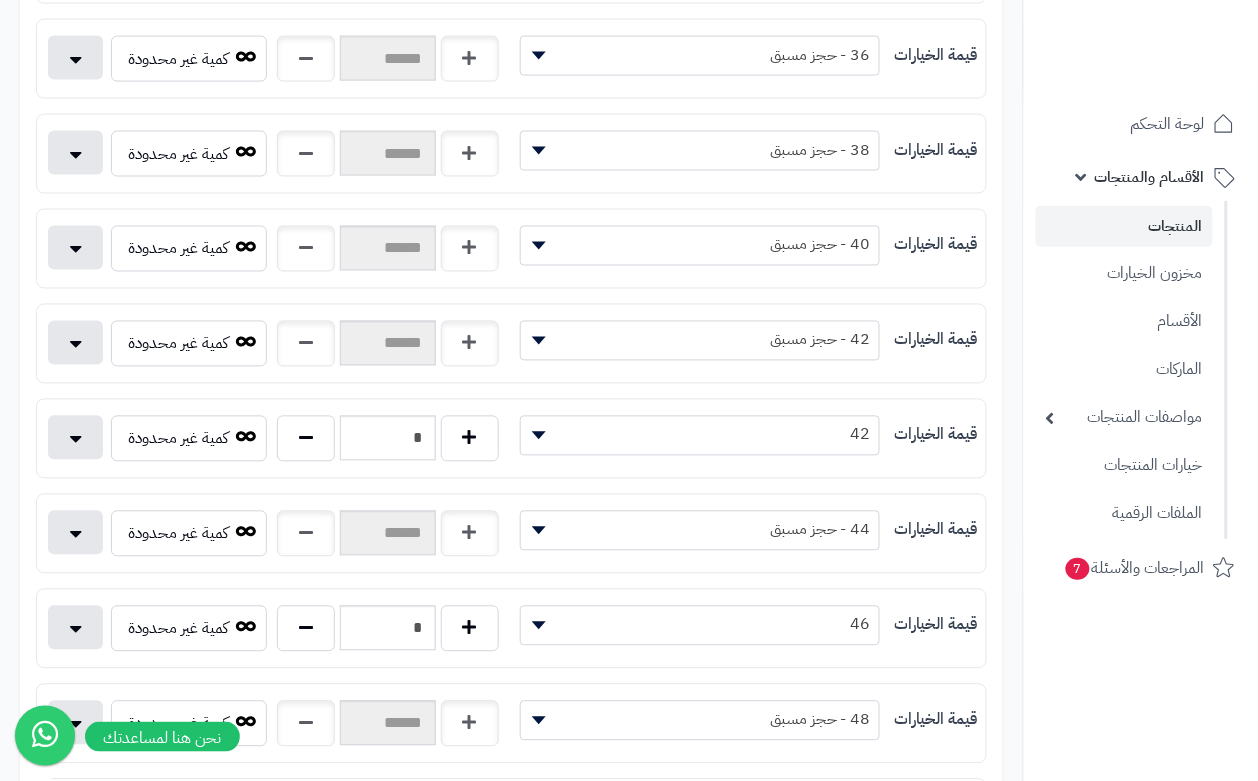 scroll, scrollTop: 750, scrollLeft: 0, axis: vertical 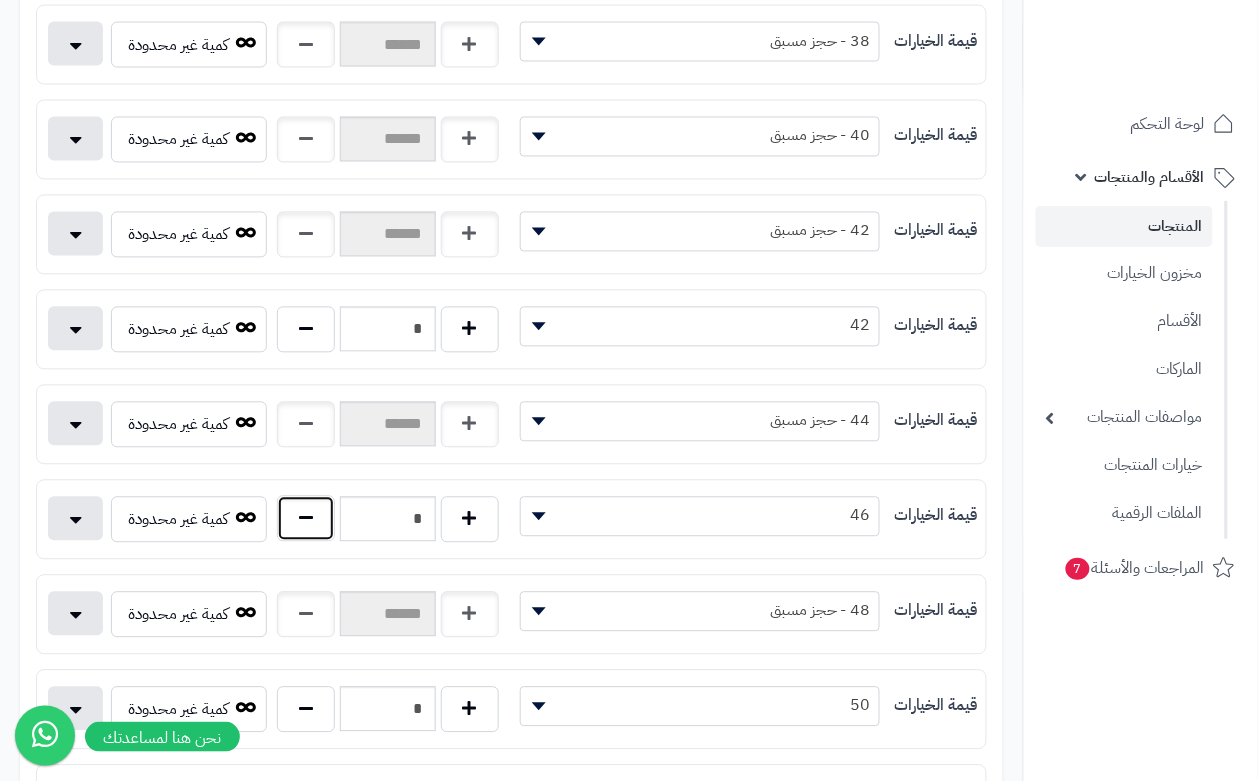 click at bounding box center (306, 519) 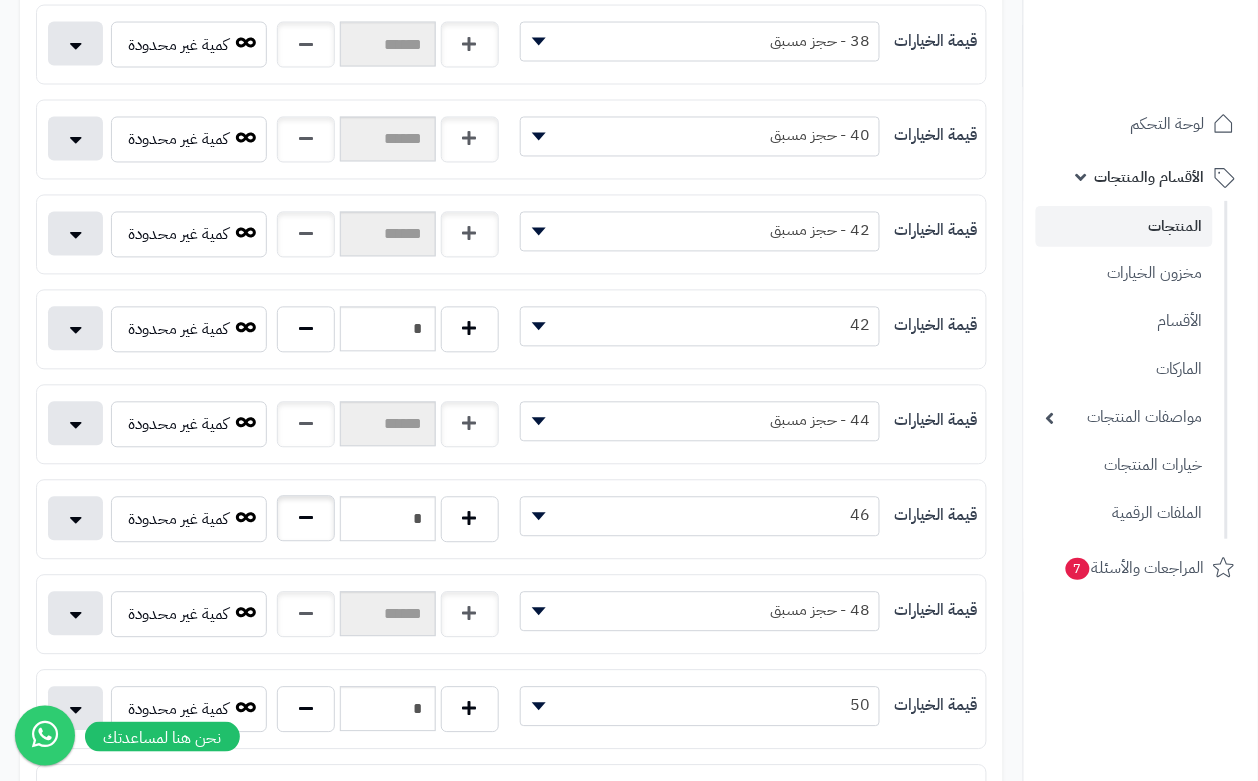 type on "*" 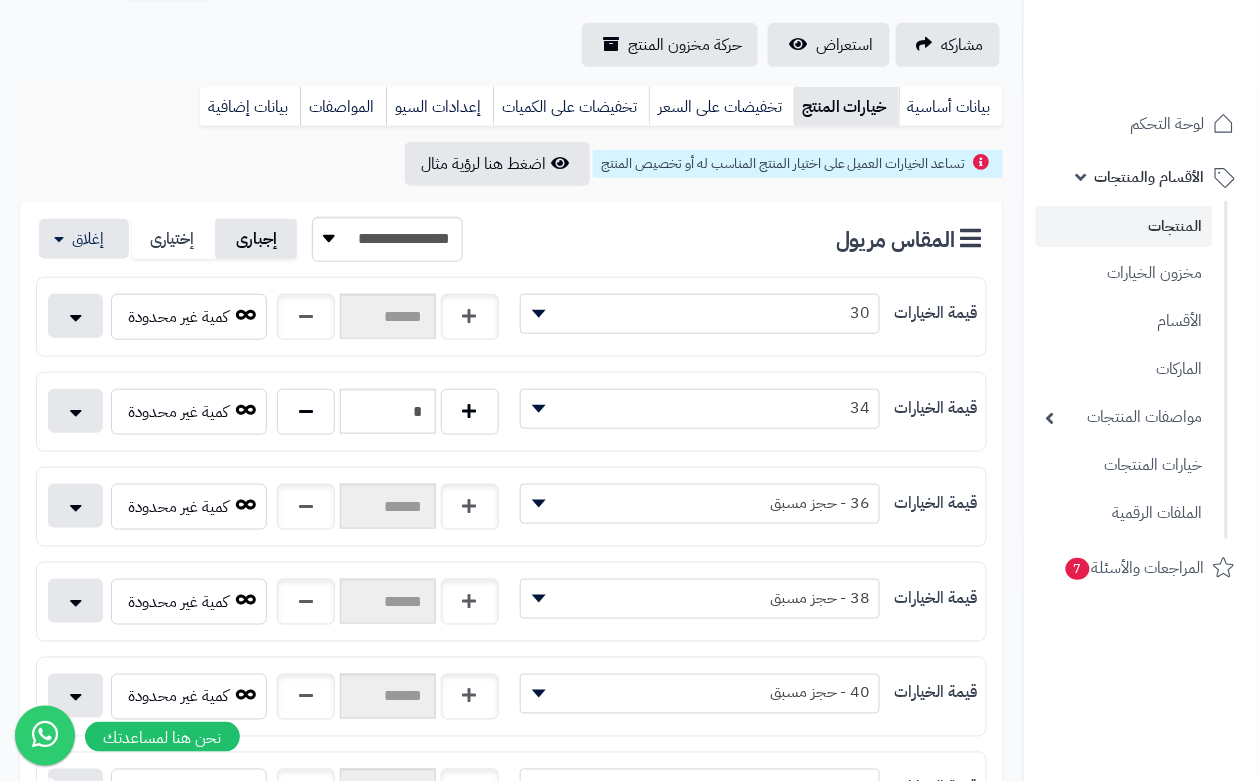 scroll, scrollTop: 0, scrollLeft: 0, axis: both 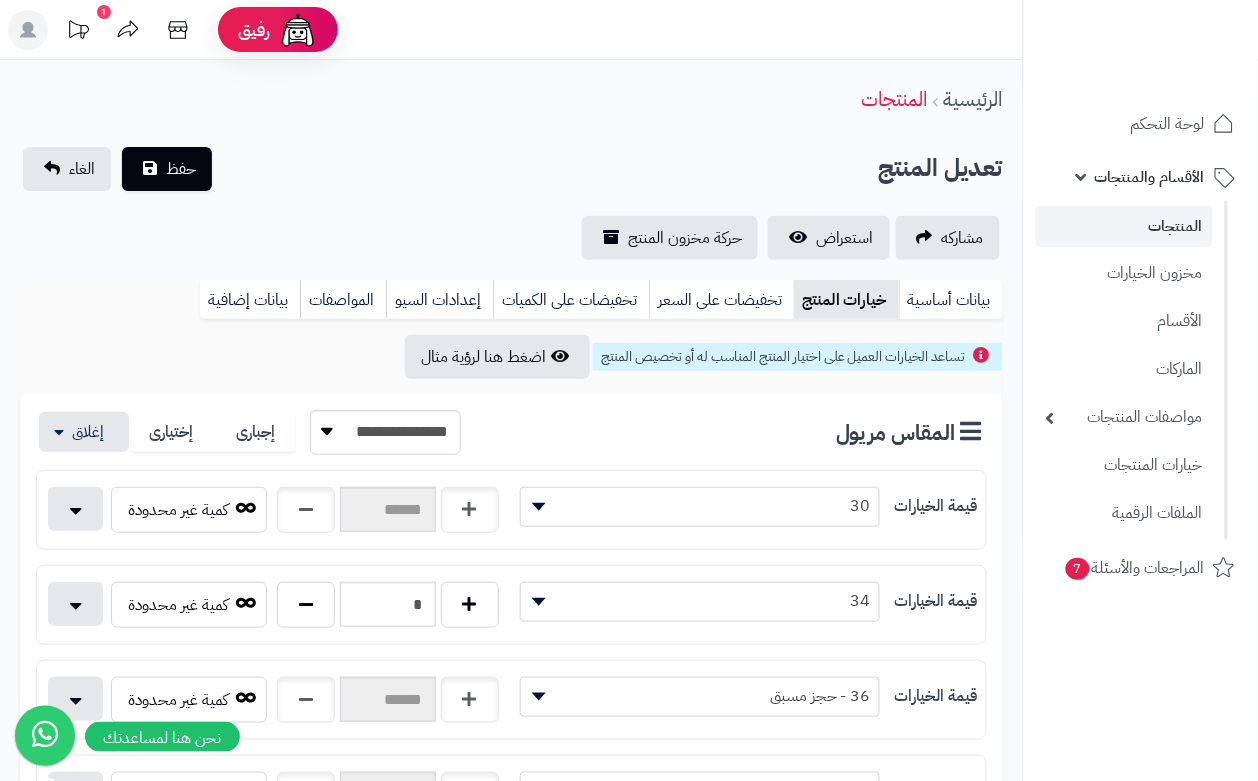 click on "الرئيسية المنتجات" at bounding box center (511, 99) 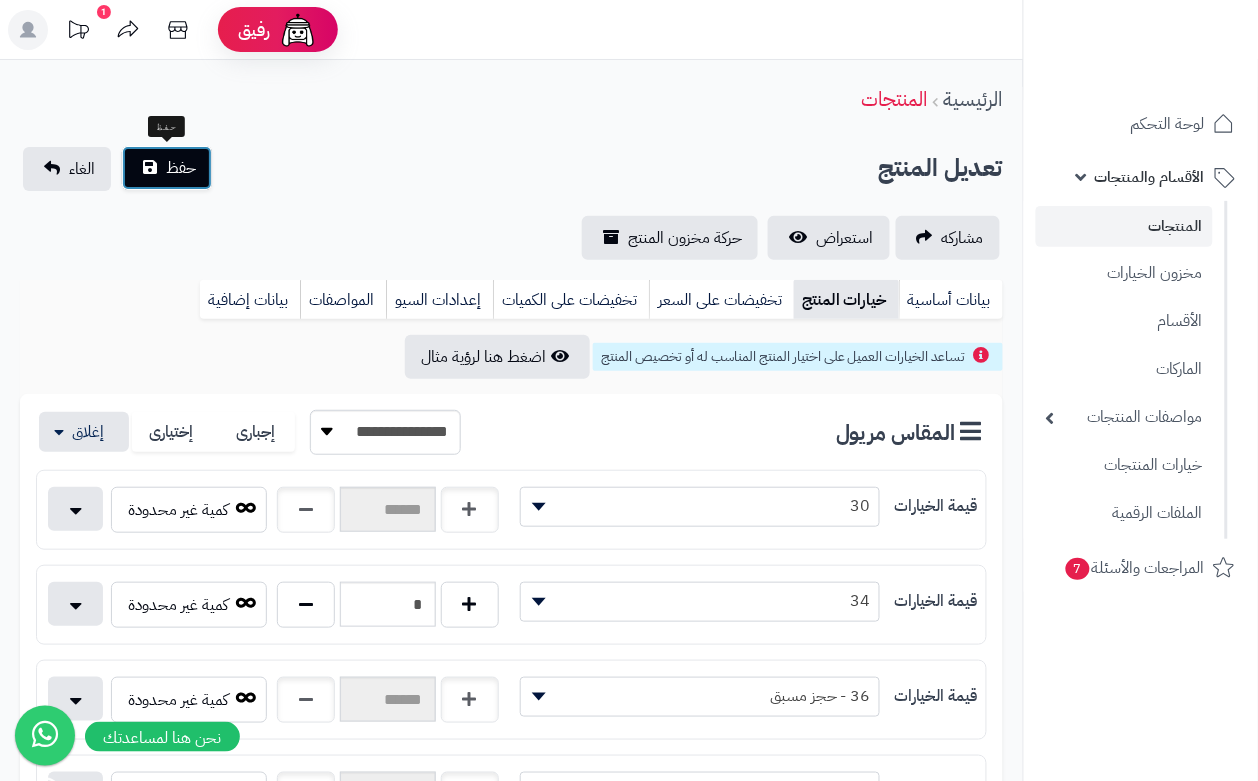click on "حفظ" at bounding box center (181, 168) 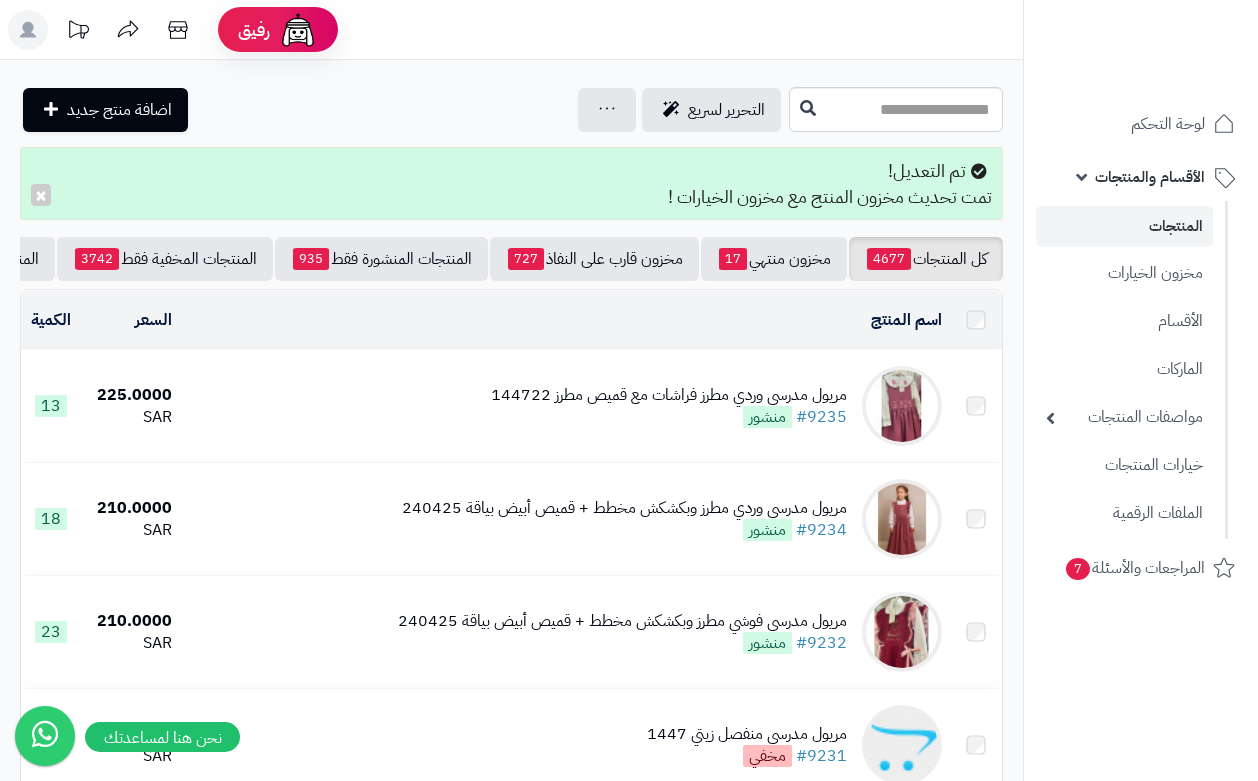 scroll, scrollTop: 0, scrollLeft: 0, axis: both 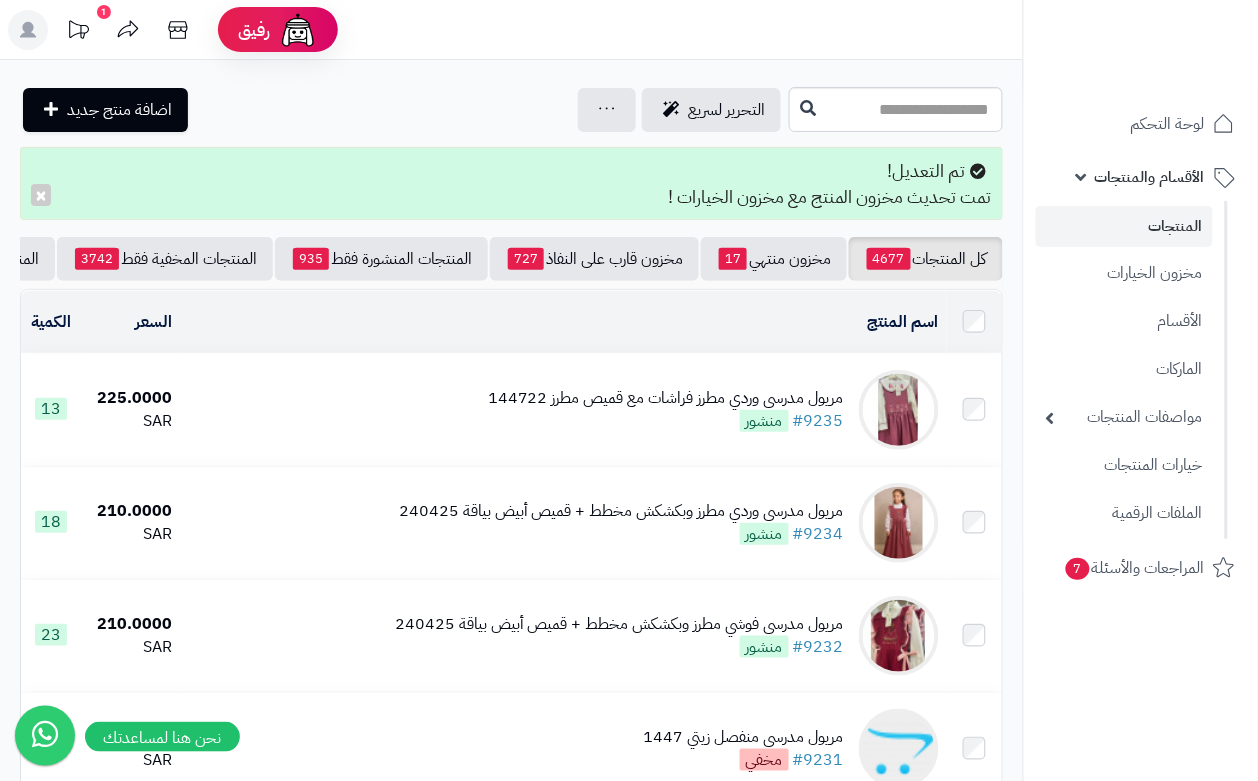 click on "مريول مدرسي  وردي مطرز فراشات مع قميص مطرز  144722
#9235
منشور" at bounding box center [666, 410] 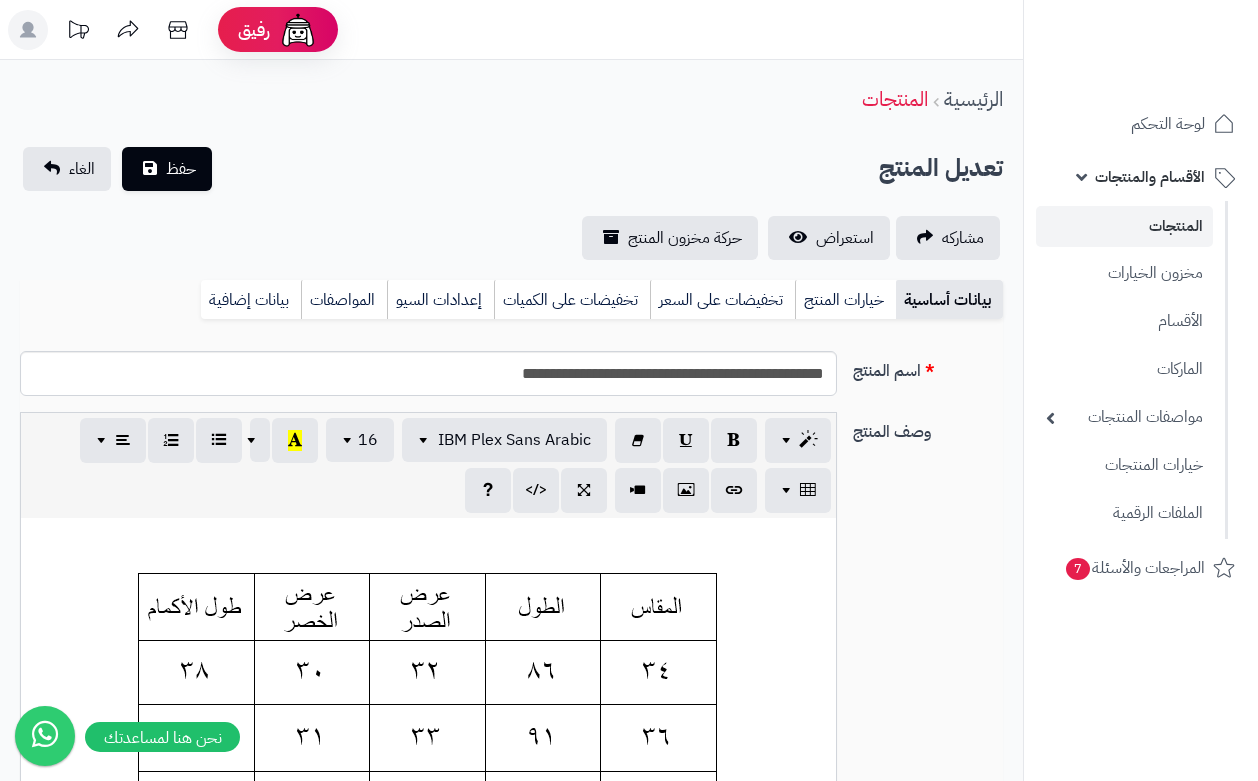 scroll, scrollTop: 0, scrollLeft: 0, axis: both 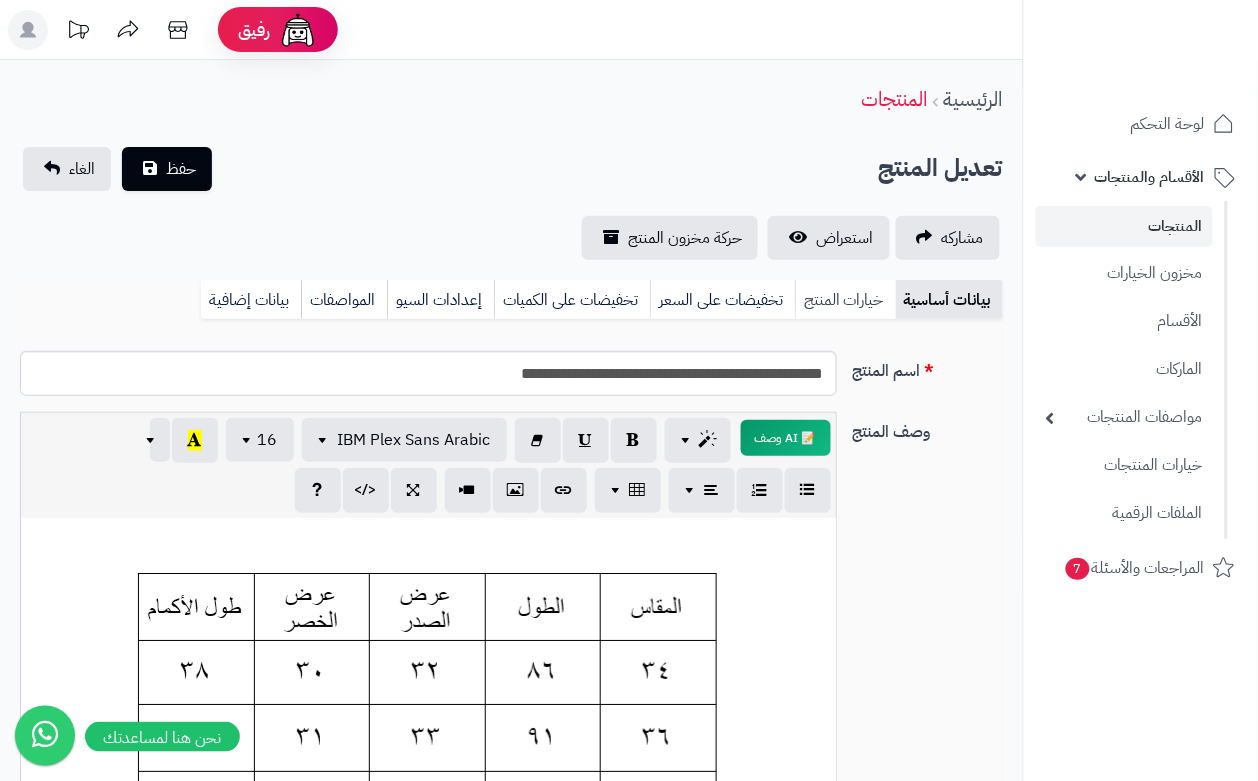 click on "خيارات المنتج" at bounding box center [845, 300] 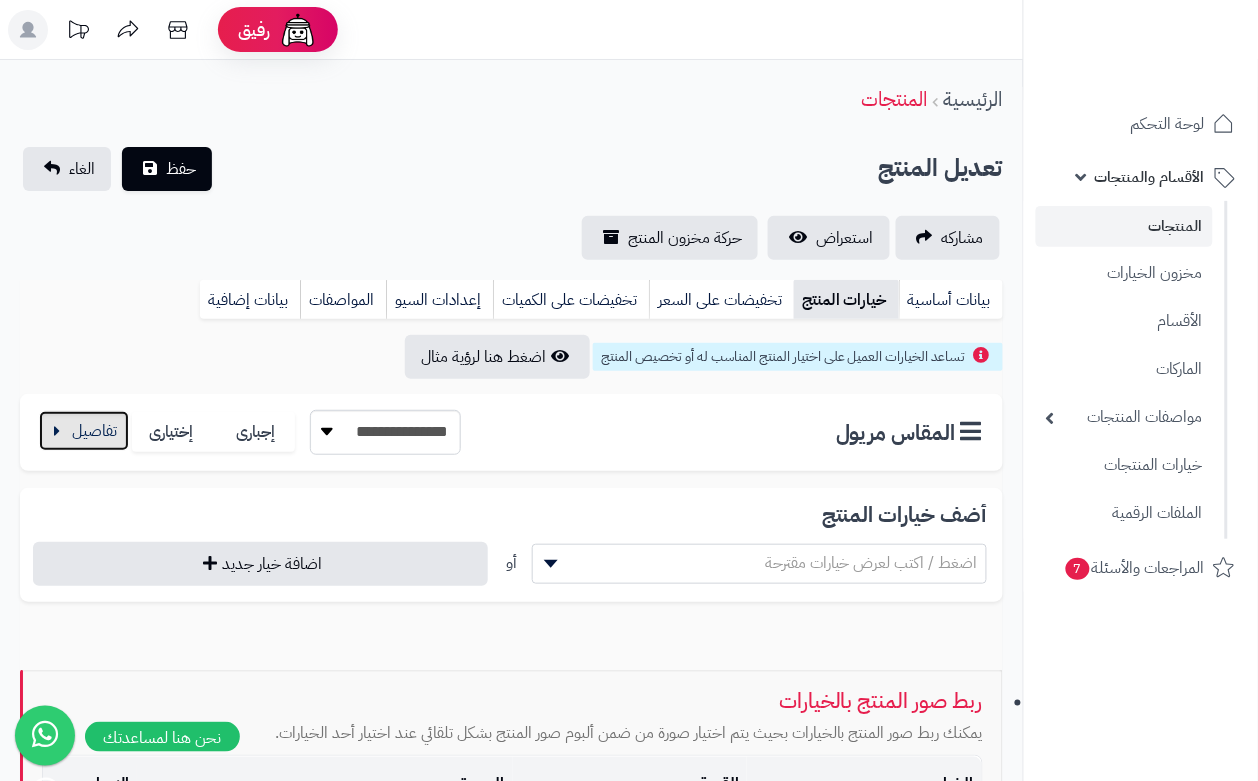 click at bounding box center (84, 431) 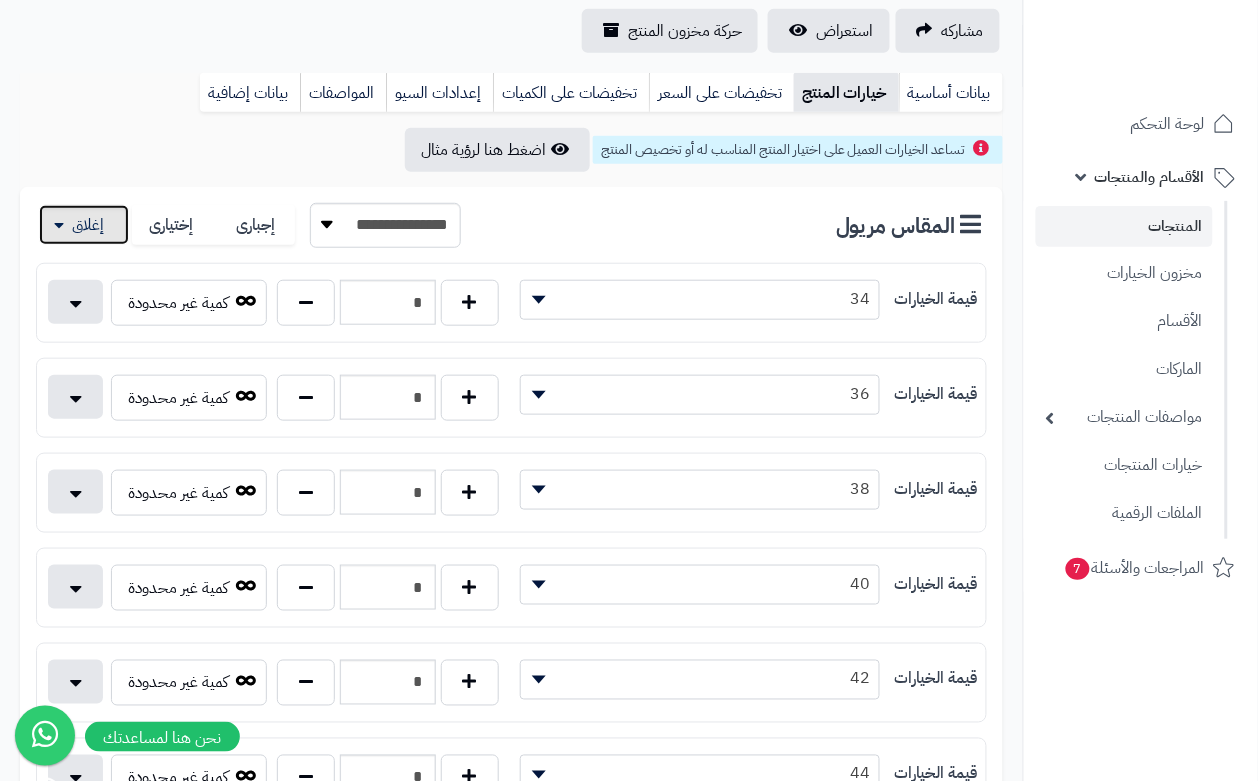 scroll, scrollTop: 250, scrollLeft: 0, axis: vertical 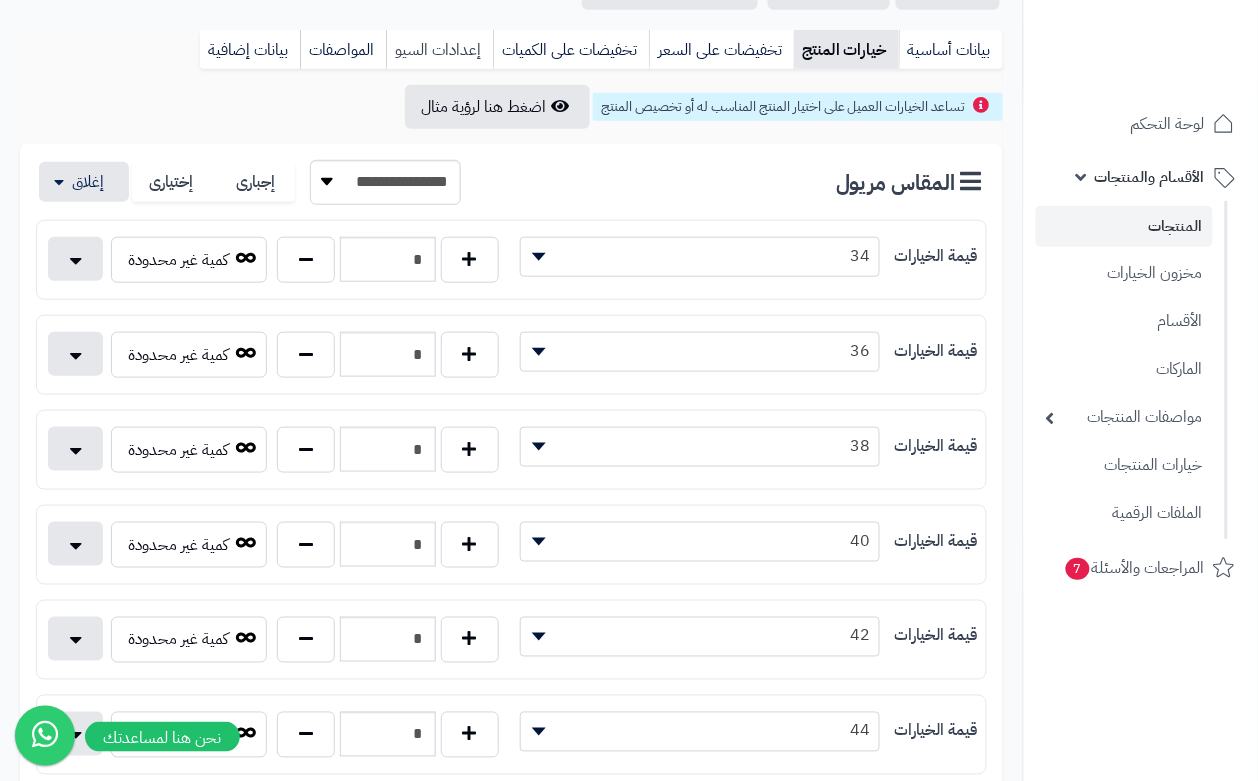drag, startPoint x: 395, startPoint y: 21, endPoint x: 398, endPoint y: 37, distance: 16.27882 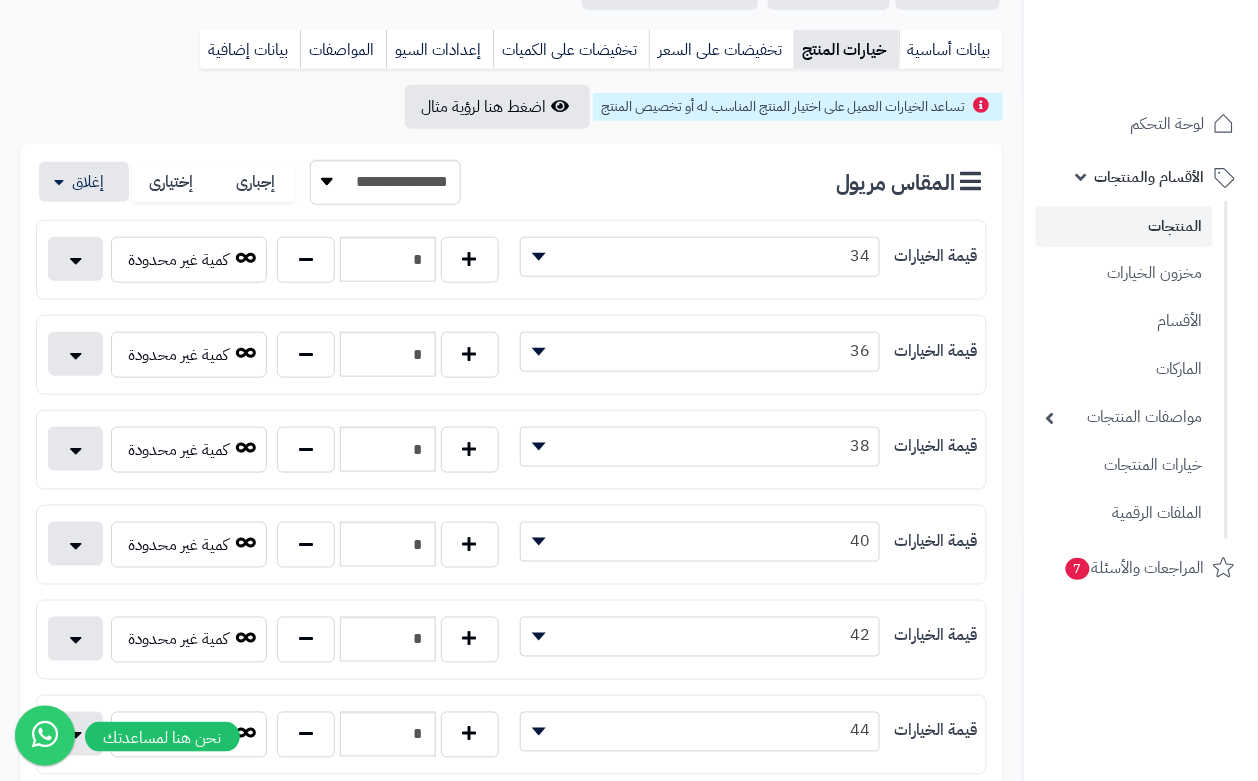 click on "بيانات أساسية خيارات المنتج تخفيضات على السعر تخفيضات على الكميات إعدادات السيو المواصفات نقاط المكافآت بيانات إضافية" at bounding box center (511, 57) 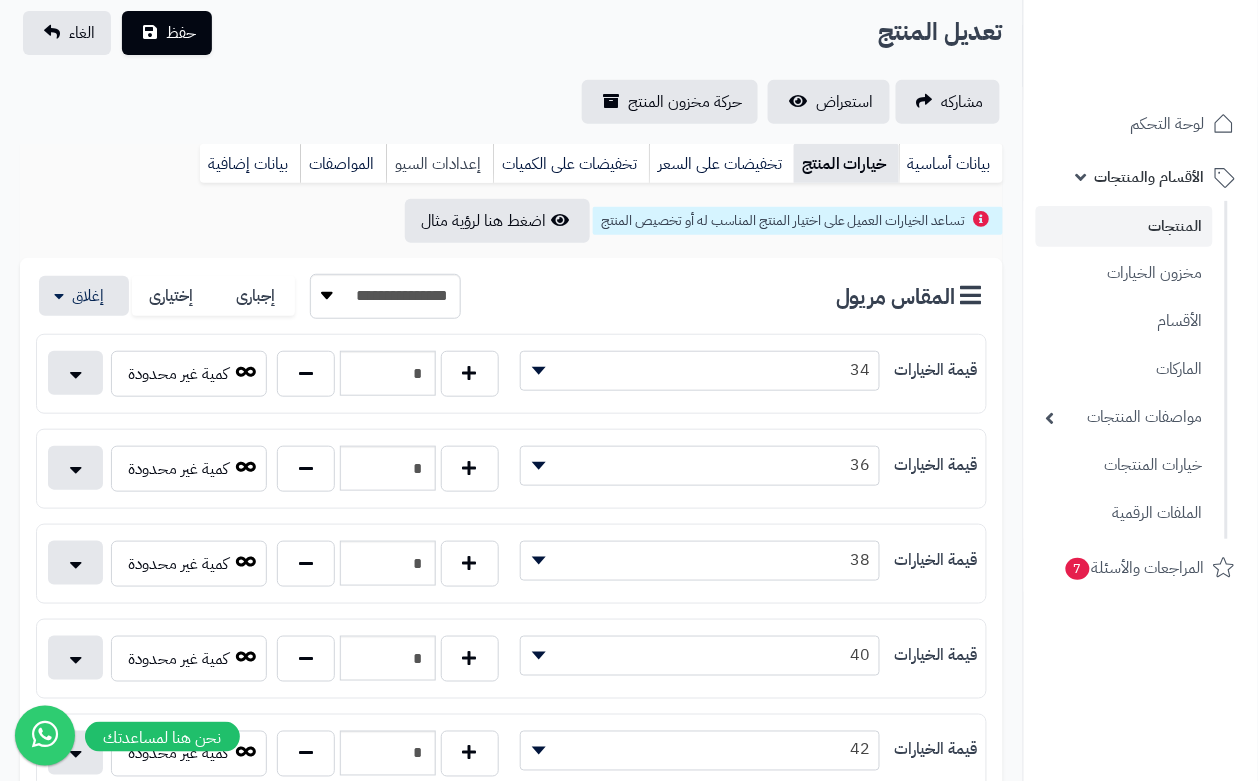 scroll, scrollTop: 0, scrollLeft: 0, axis: both 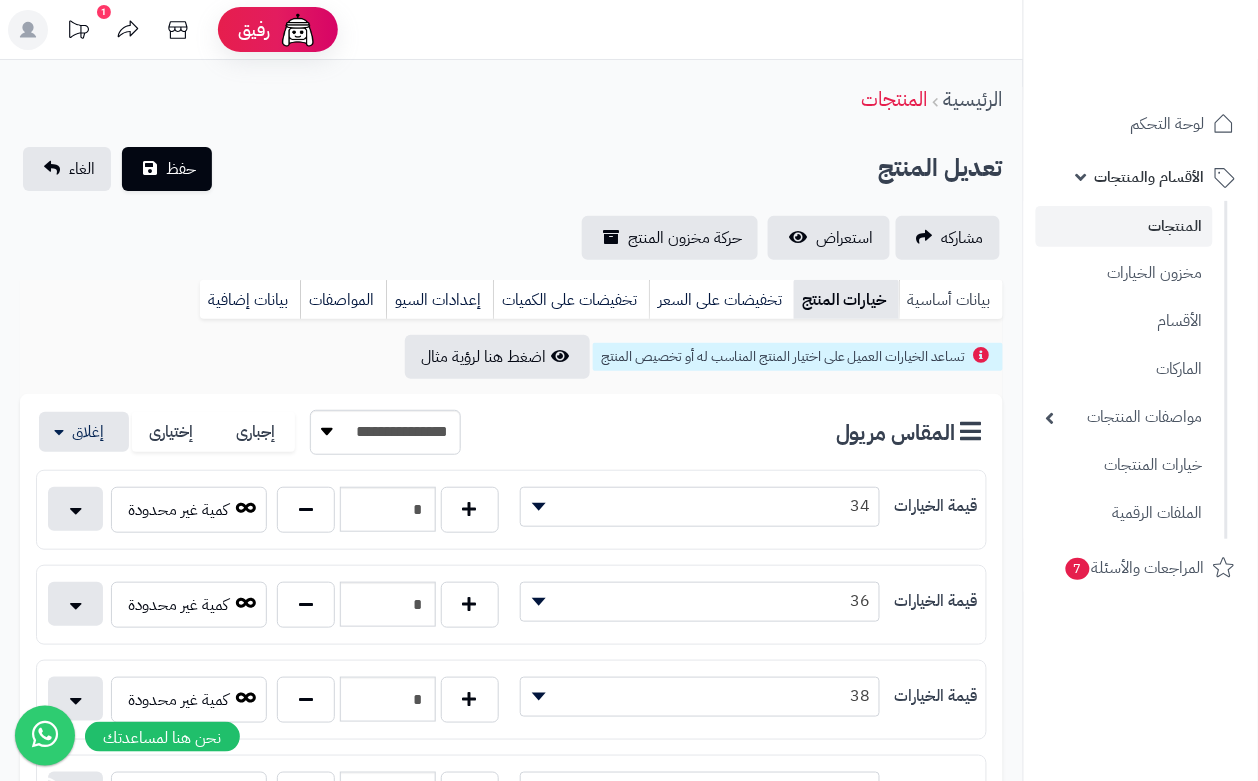 click on "بيانات أساسية" at bounding box center [951, 300] 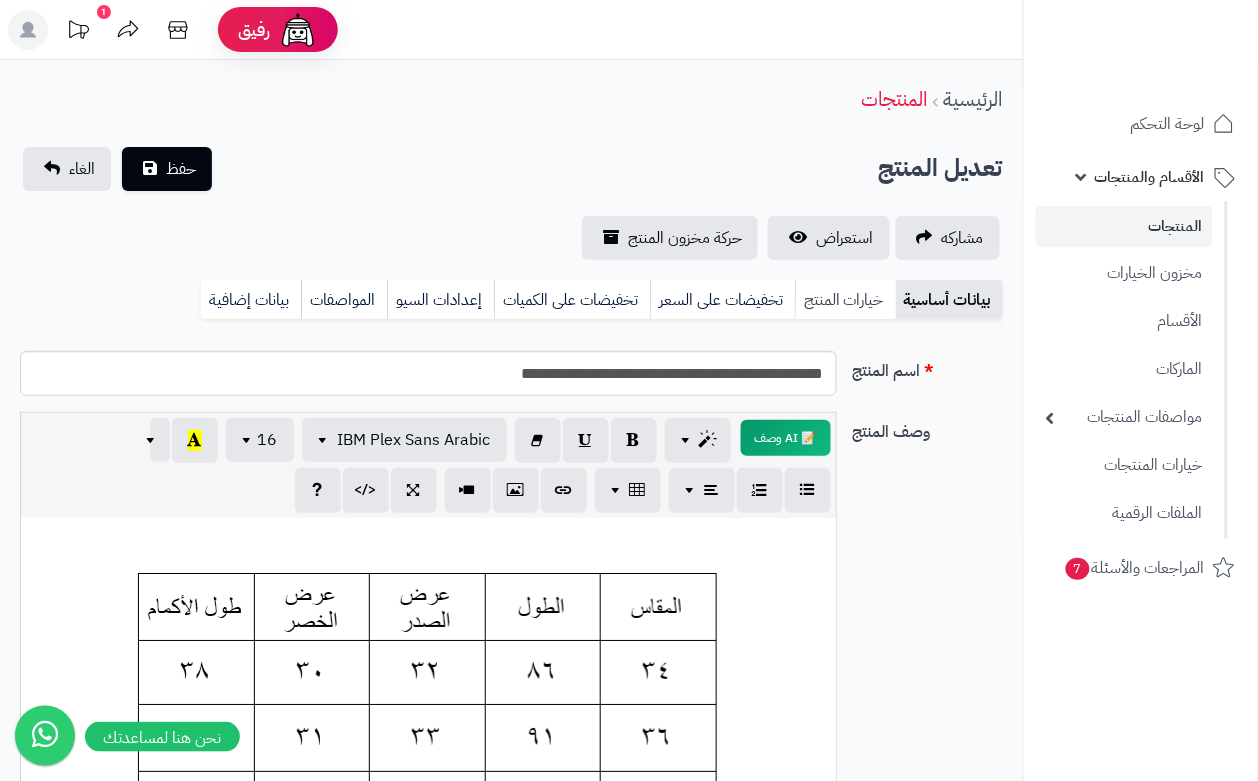 click on "خيارات المنتج" at bounding box center (845, 300) 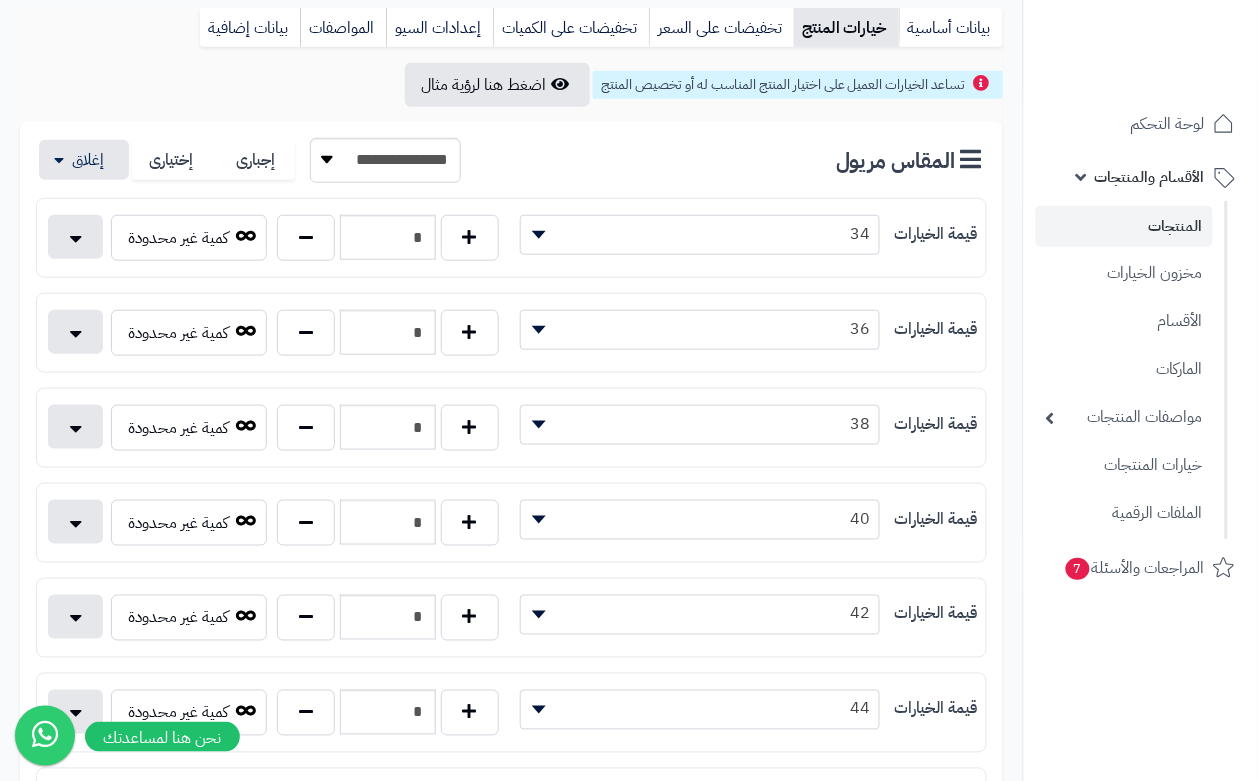 scroll, scrollTop: 0, scrollLeft: 0, axis: both 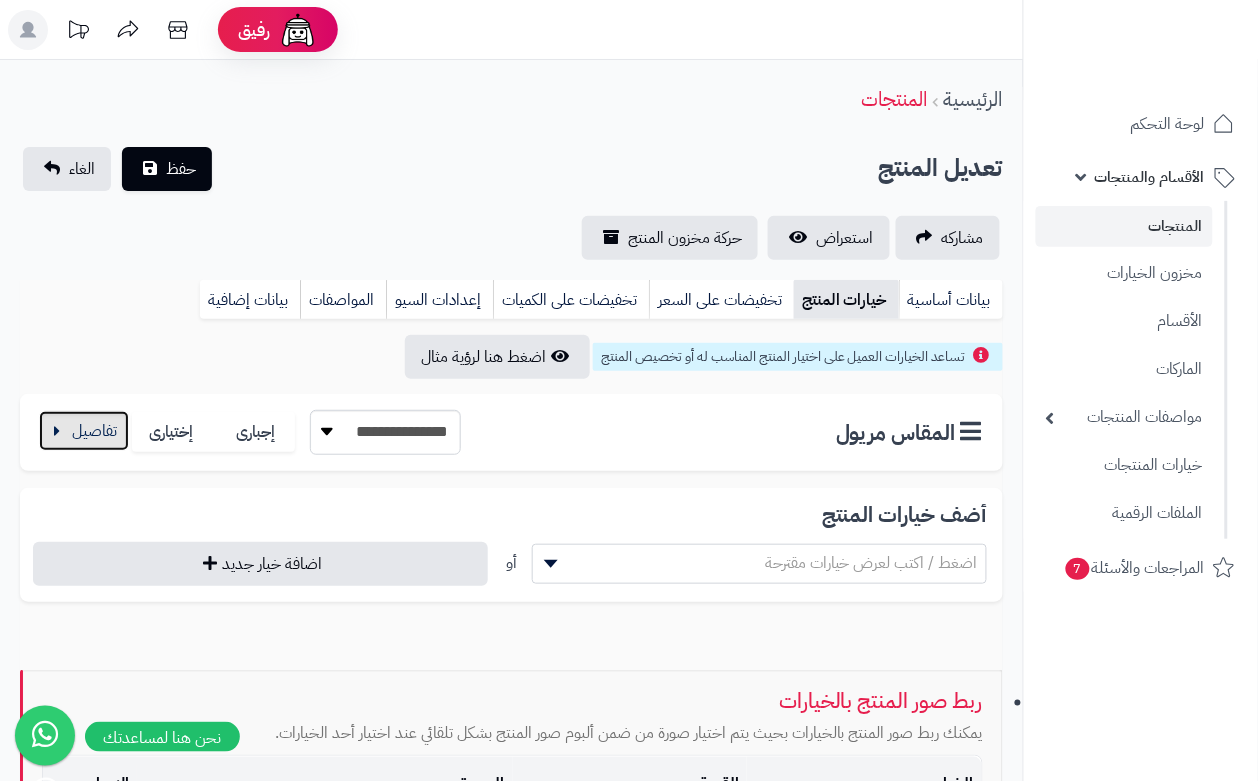 click at bounding box center [84, 431] 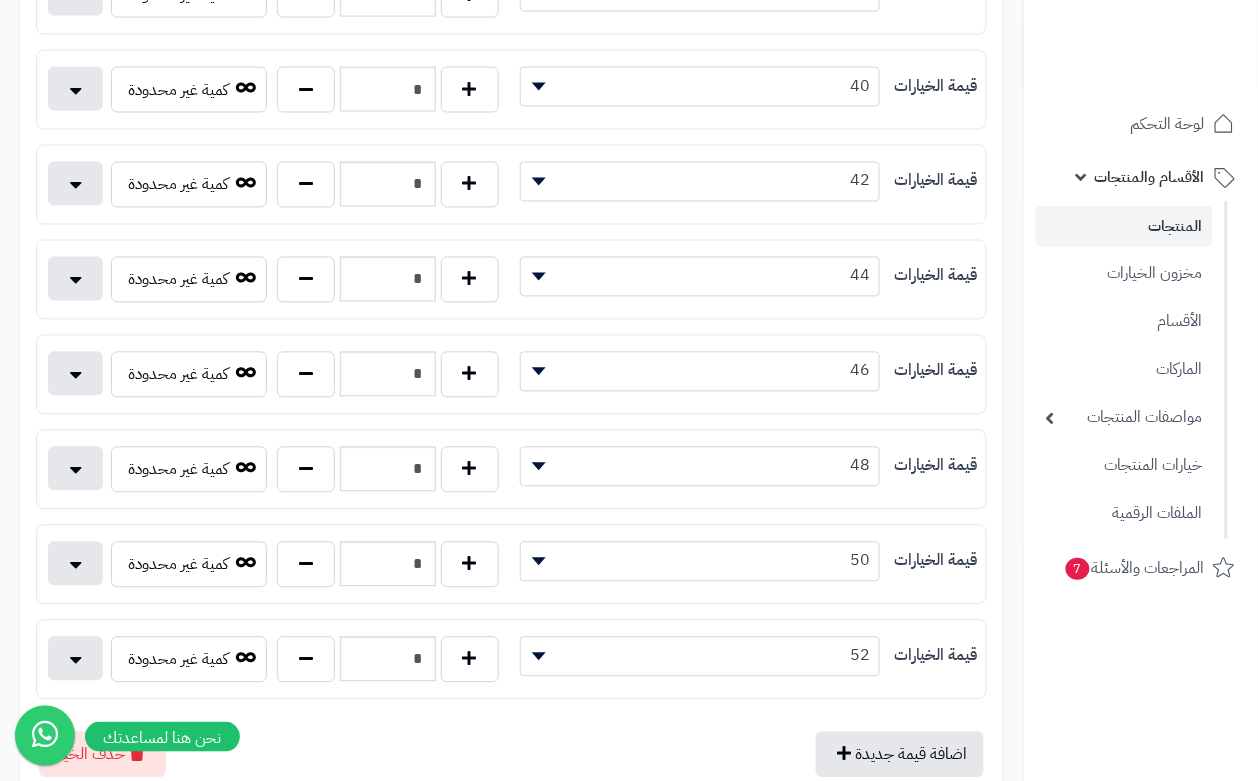 scroll, scrollTop: 750, scrollLeft: 0, axis: vertical 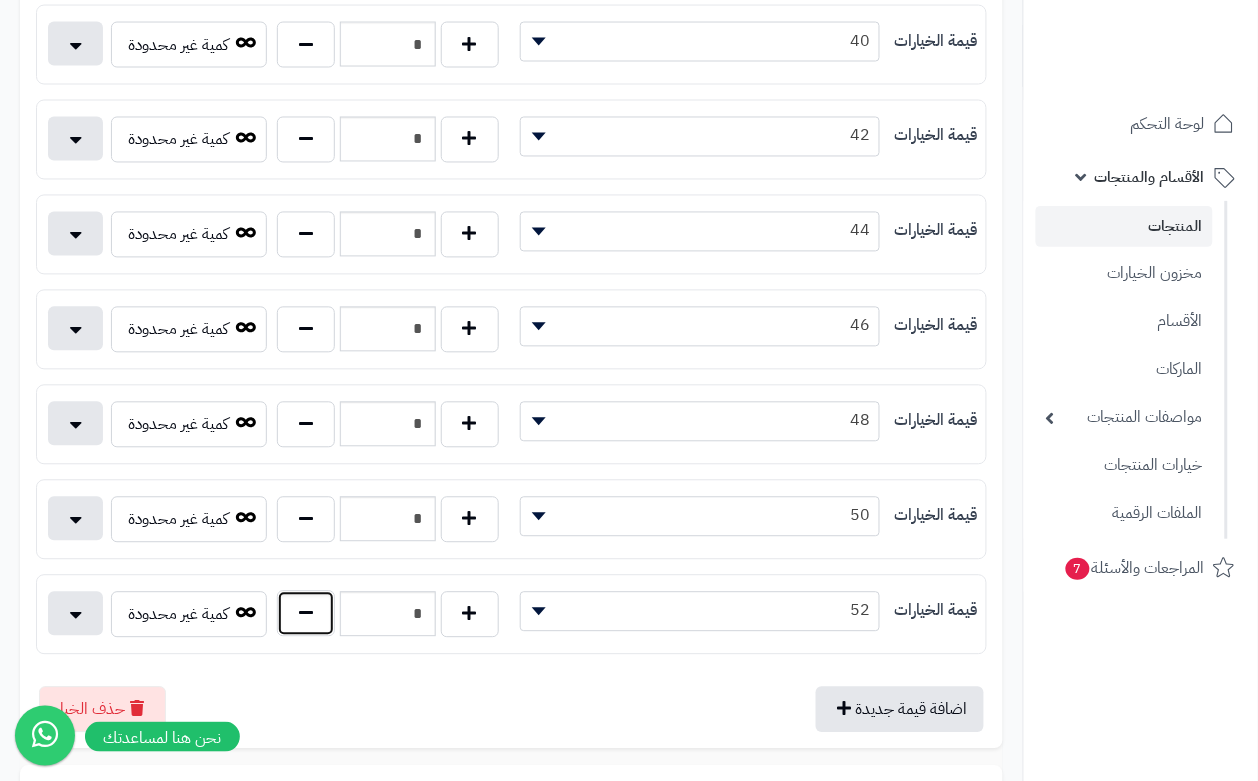 click at bounding box center (306, 614) 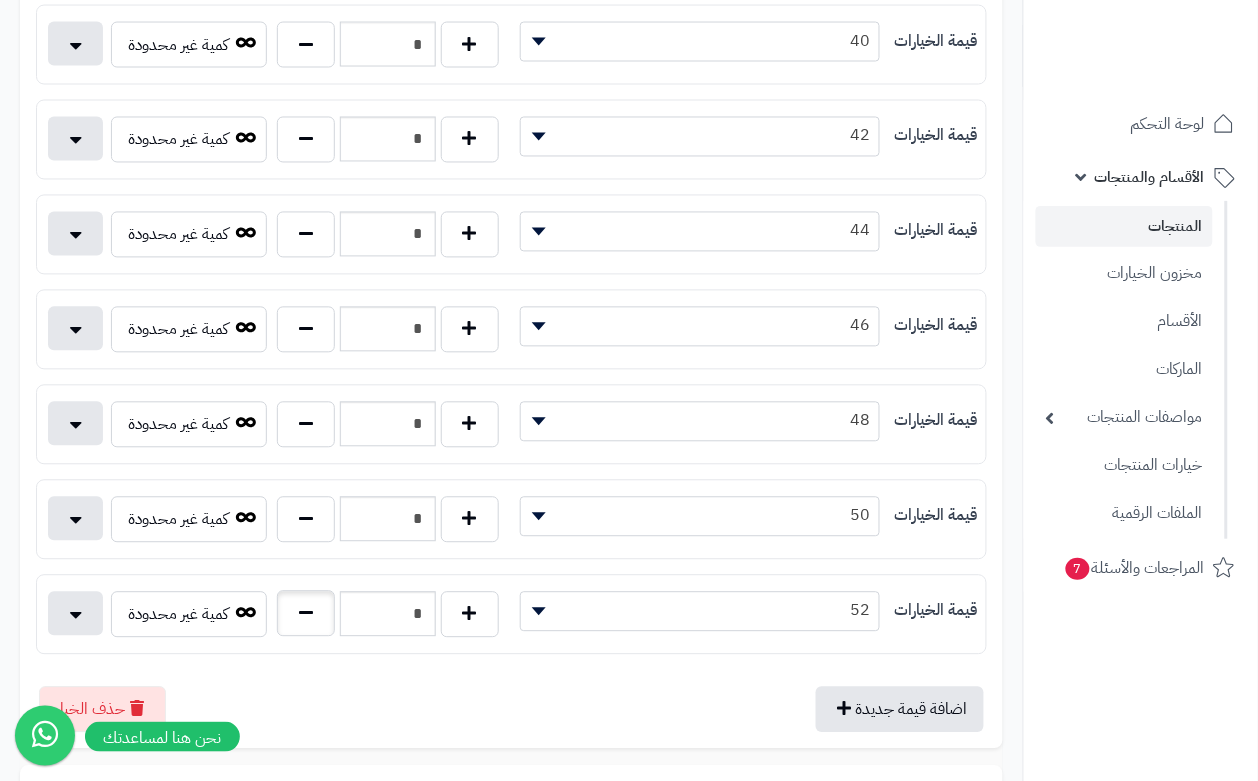 type on "*" 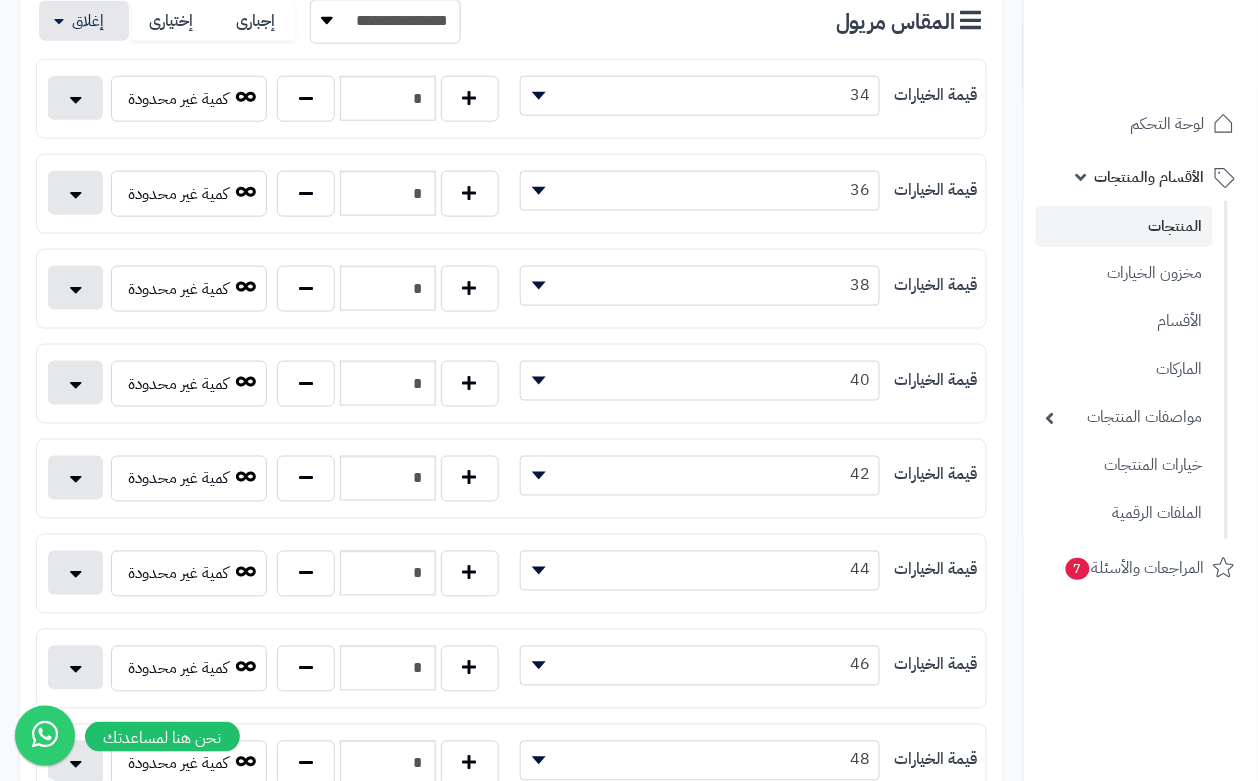 scroll, scrollTop: 0, scrollLeft: 0, axis: both 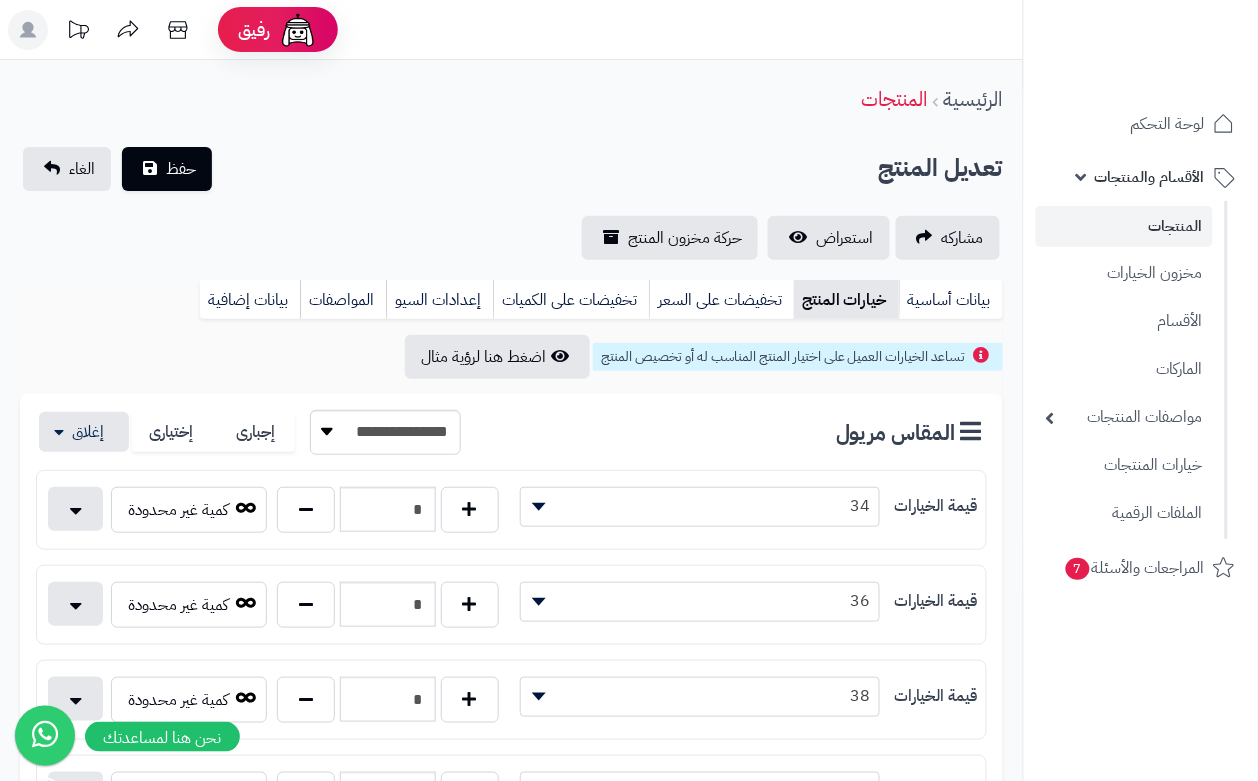click on "**********" at bounding box center (511, 203) 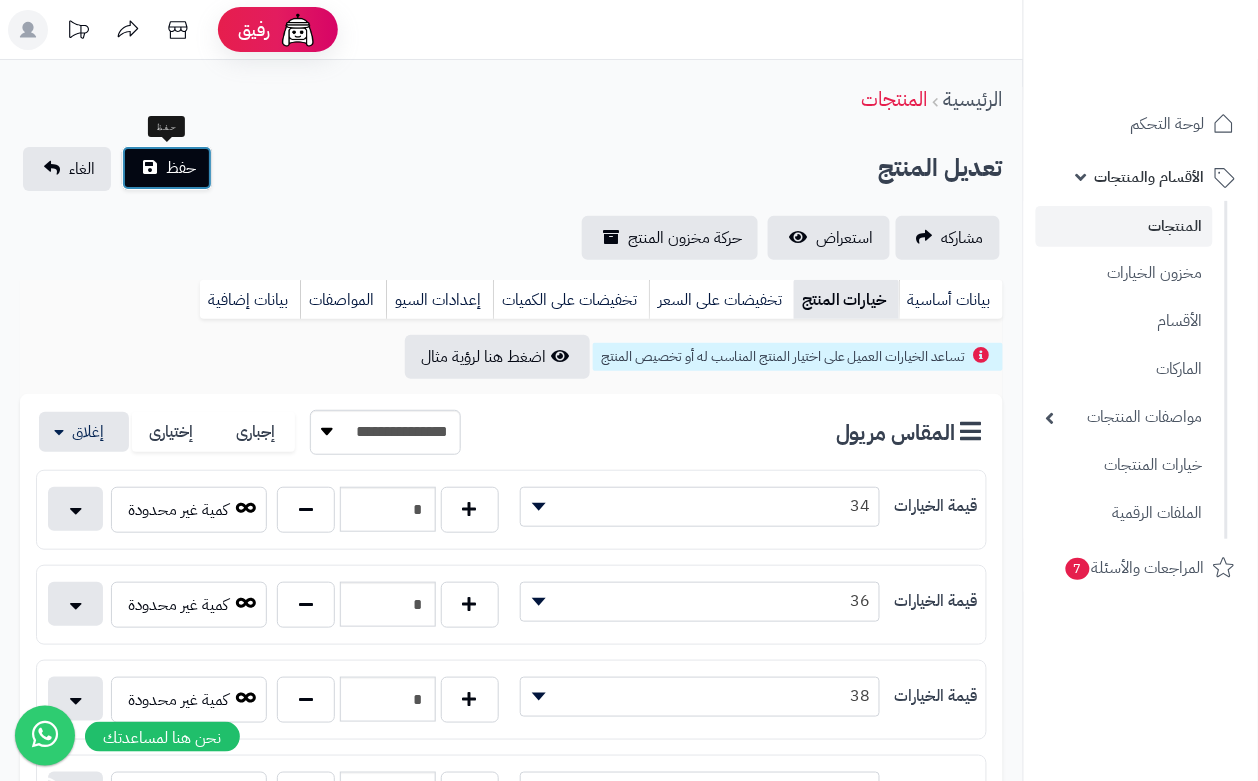 click on "حفظ" at bounding box center (181, 168) 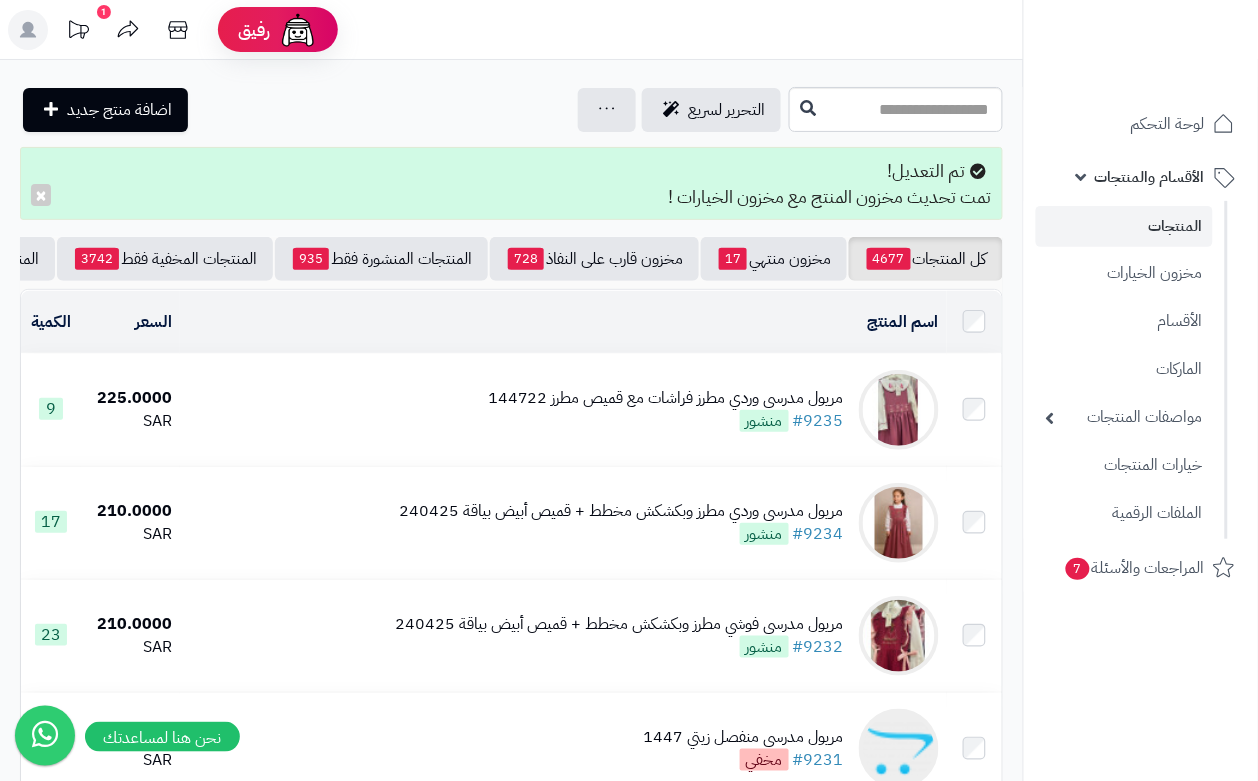 scroll, scrollTop: 746, scrollLeft: 0, axis: vertical 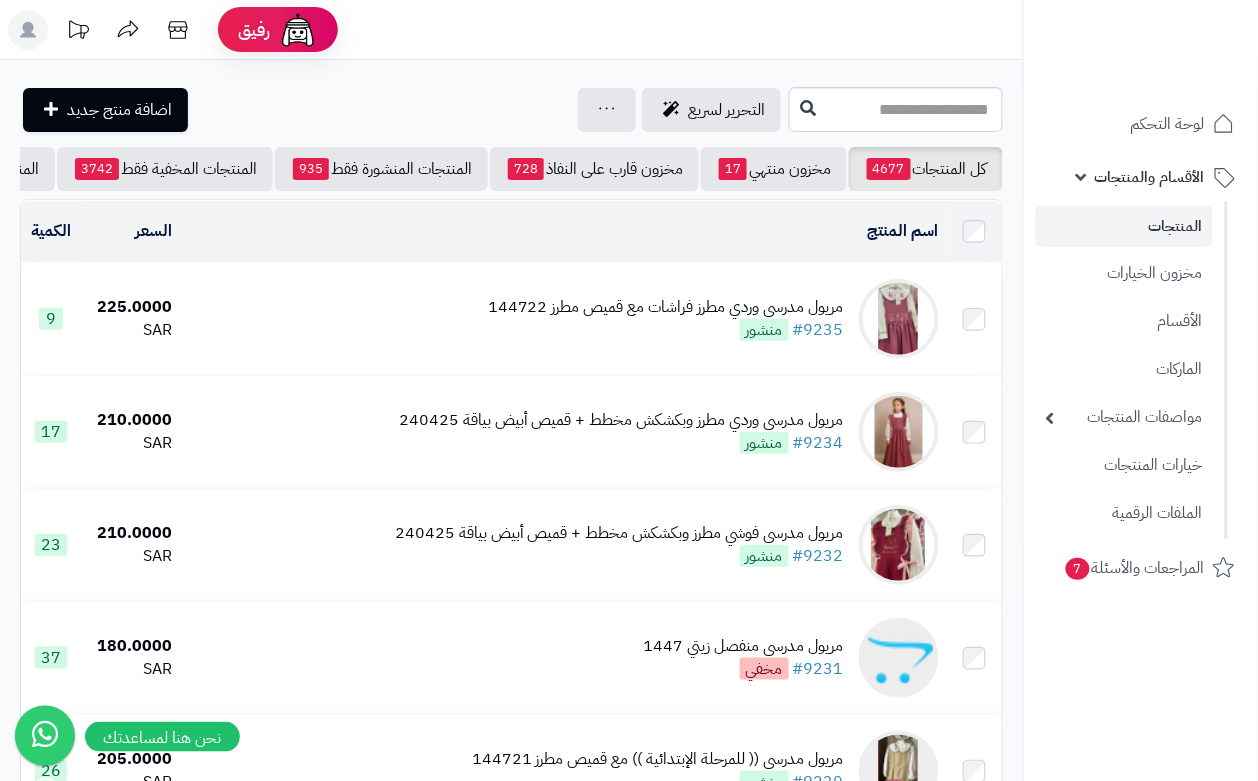 click on "مريول مدرسي  وردي مطرز فراشات مع قميص مطرز  144722
#9235
منشور" at bounding box center [666, 319] 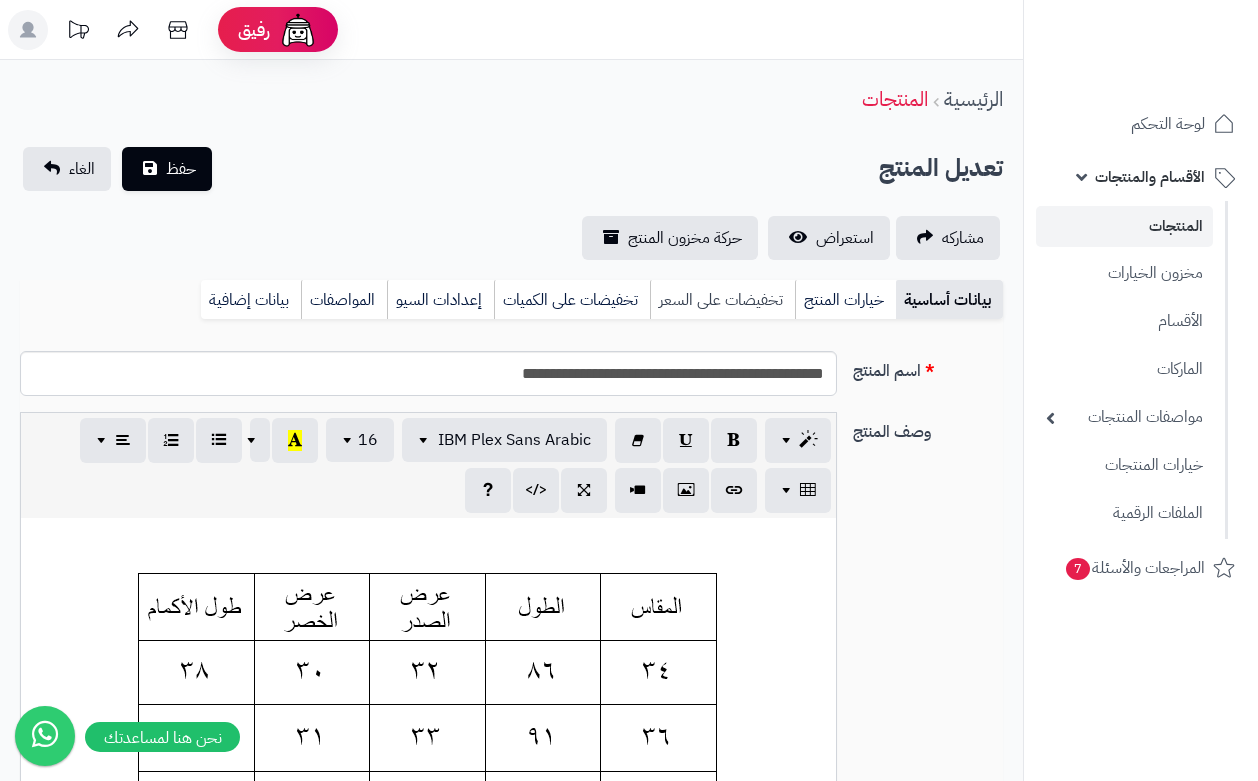 click on "خيارات المنتج" at bounding box center (845, 300) 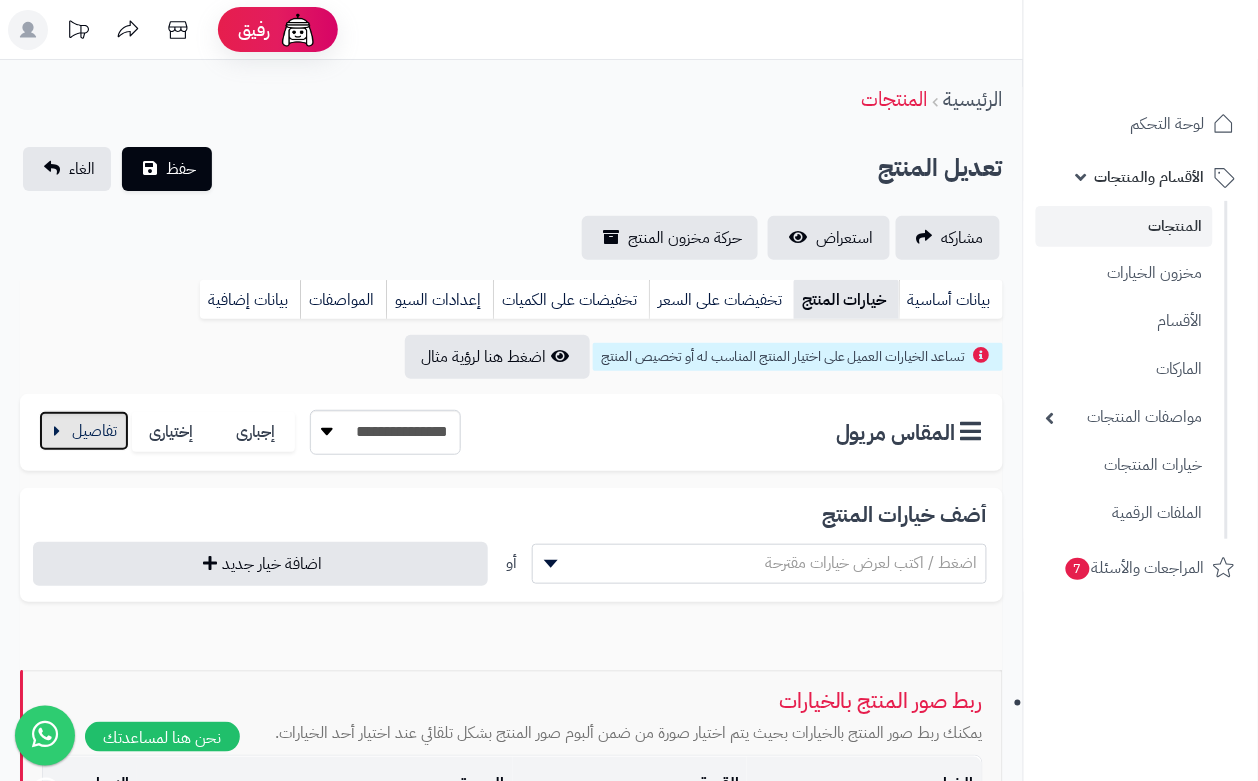 click at bounding box center [84, 431] 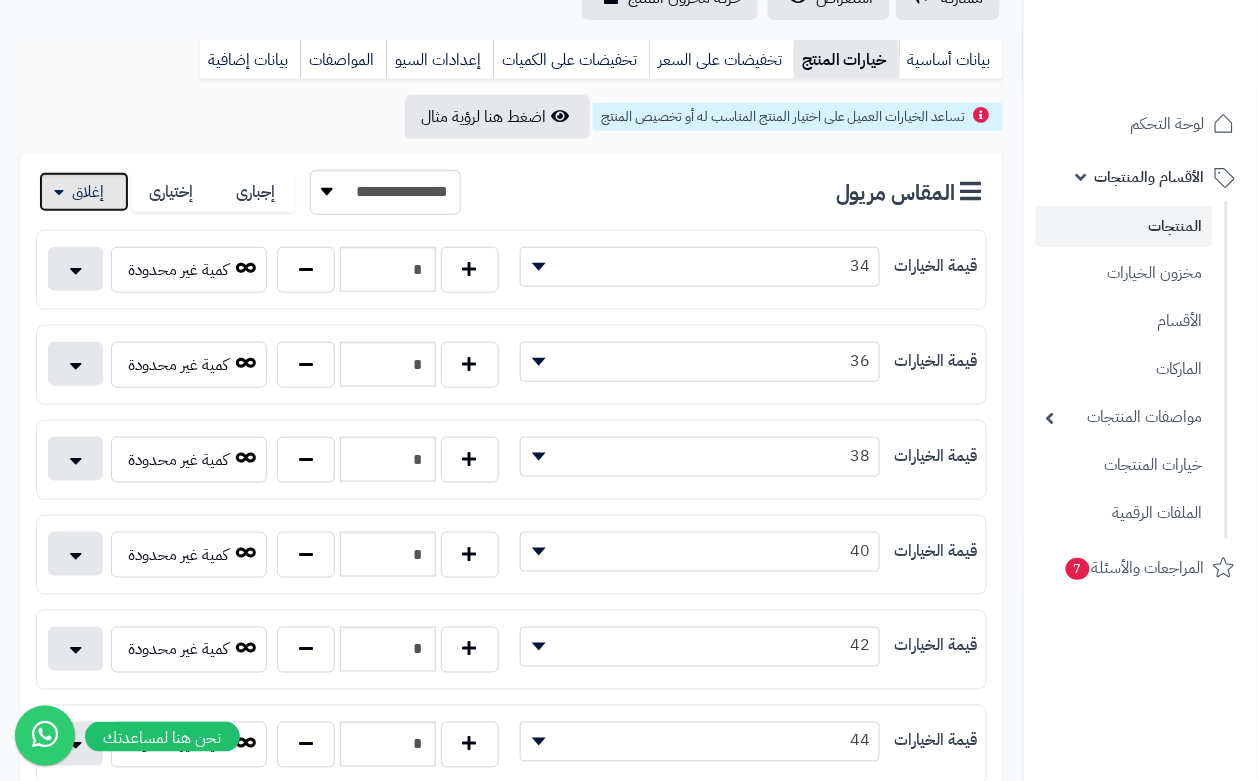 scroll, scrollTop: 250, scrollLeft: 0, axis: vertical 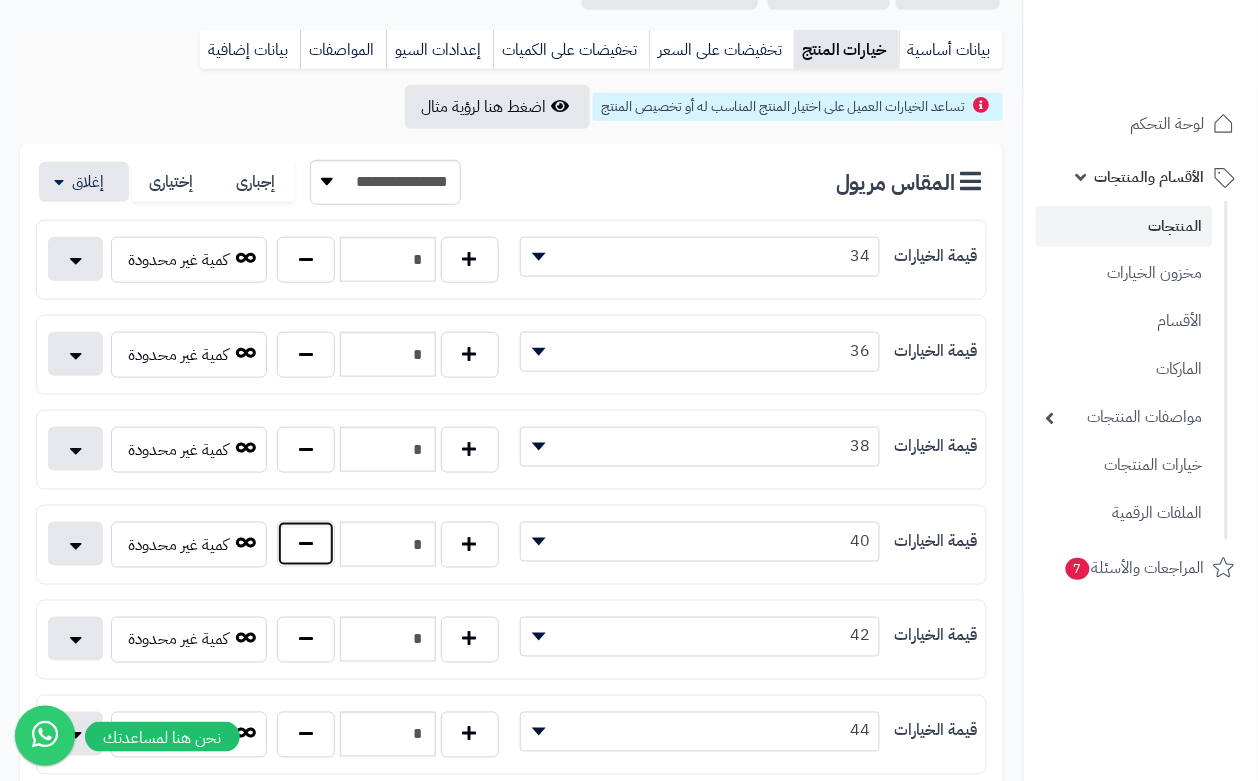 click at bounding box center [306, 544] 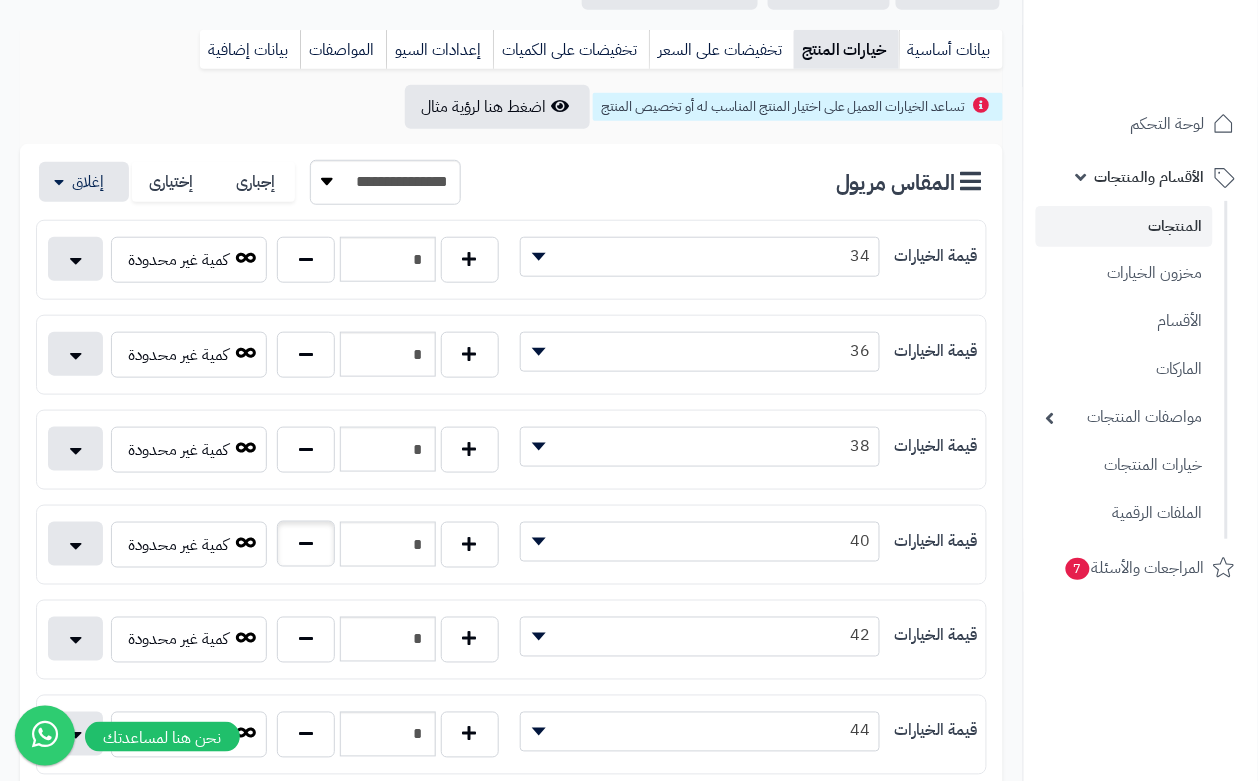 type on "*" 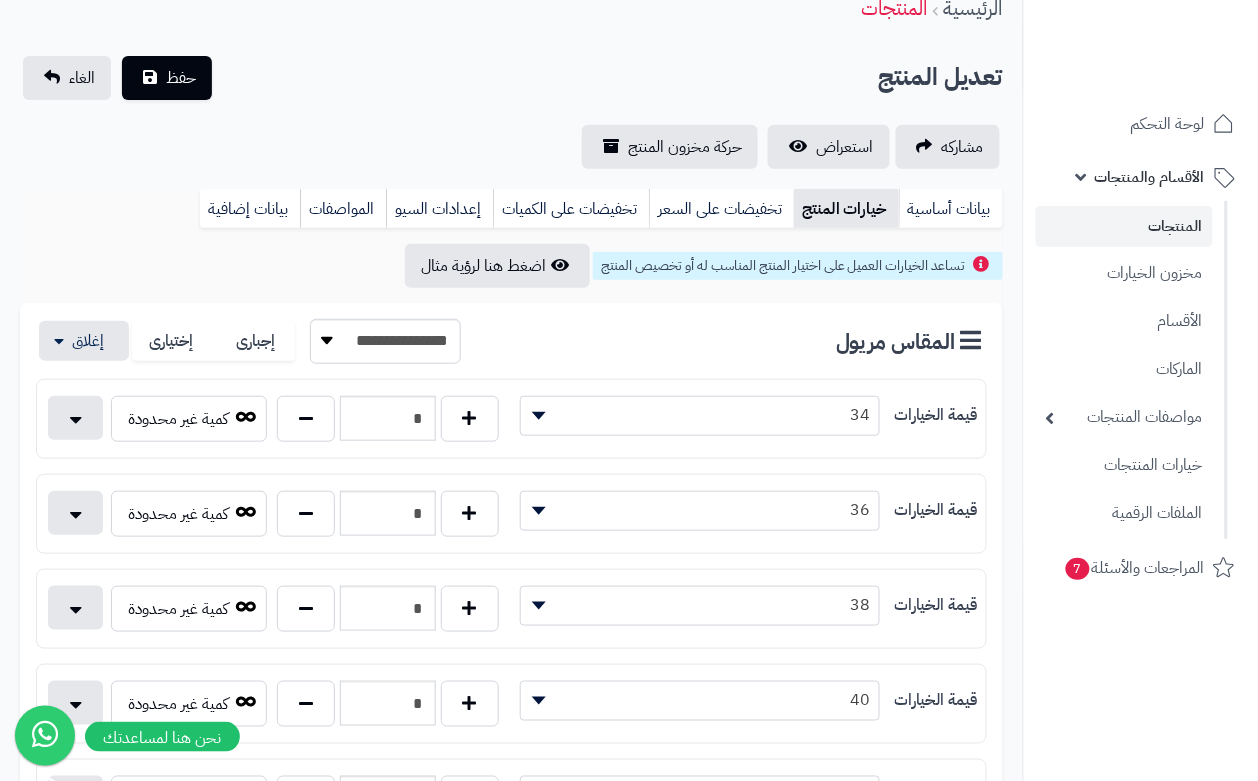 scroll, scrollTop: 0, scrollLeft: 0, axis: both 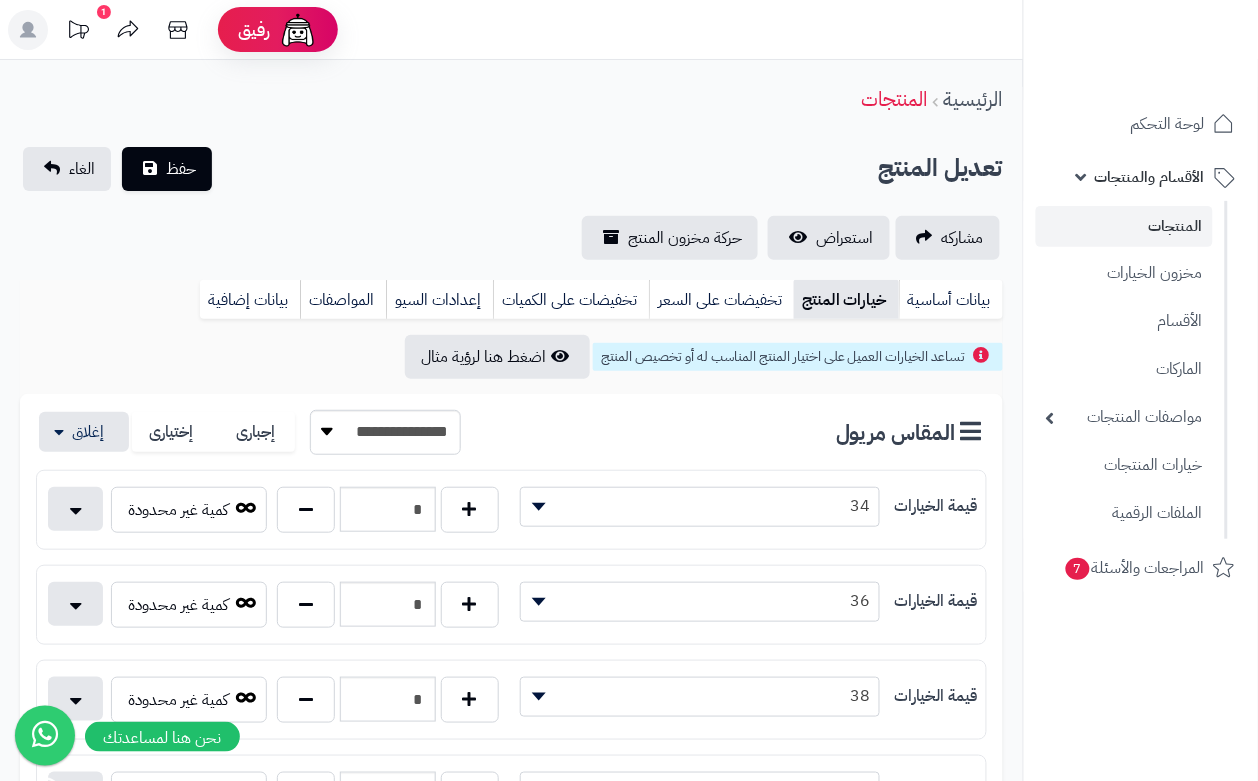 click on "تعديل المنتج
حفظ
الغاء" at bounding box center (511, 169) 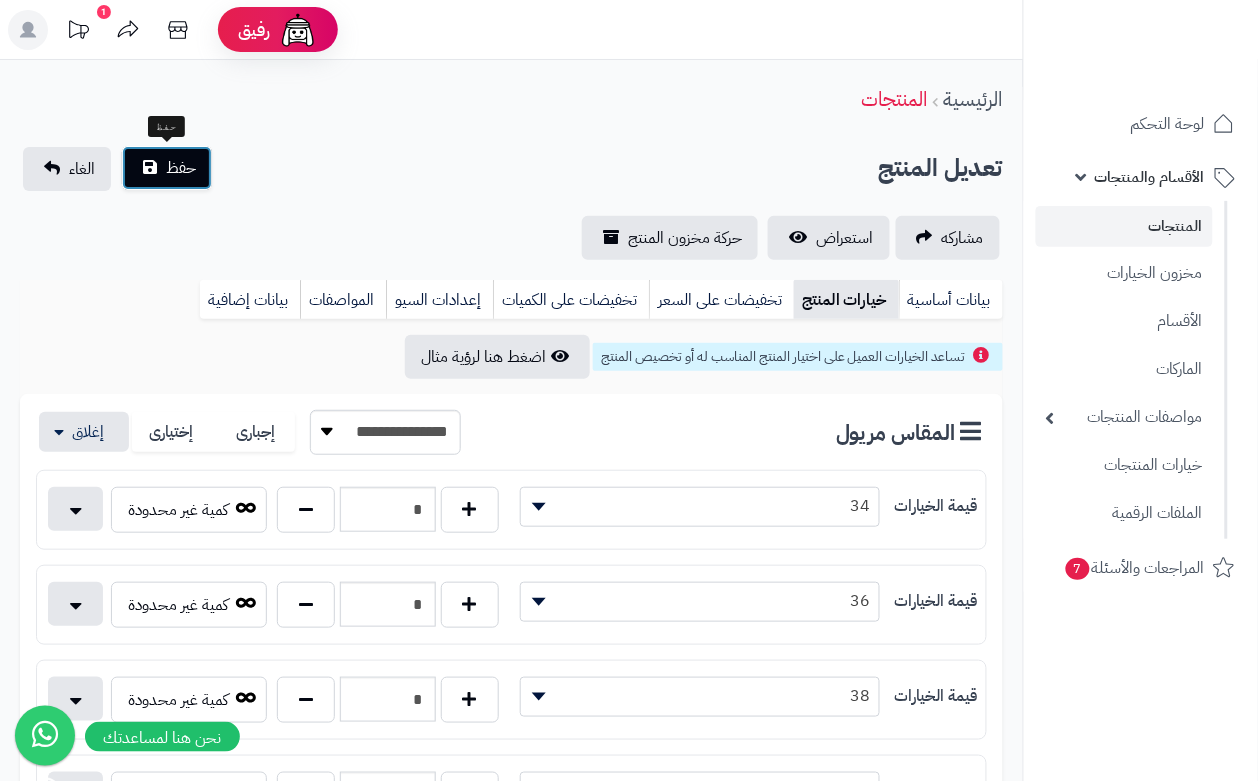 click on "حفظ" at bounding box center (167, 168) 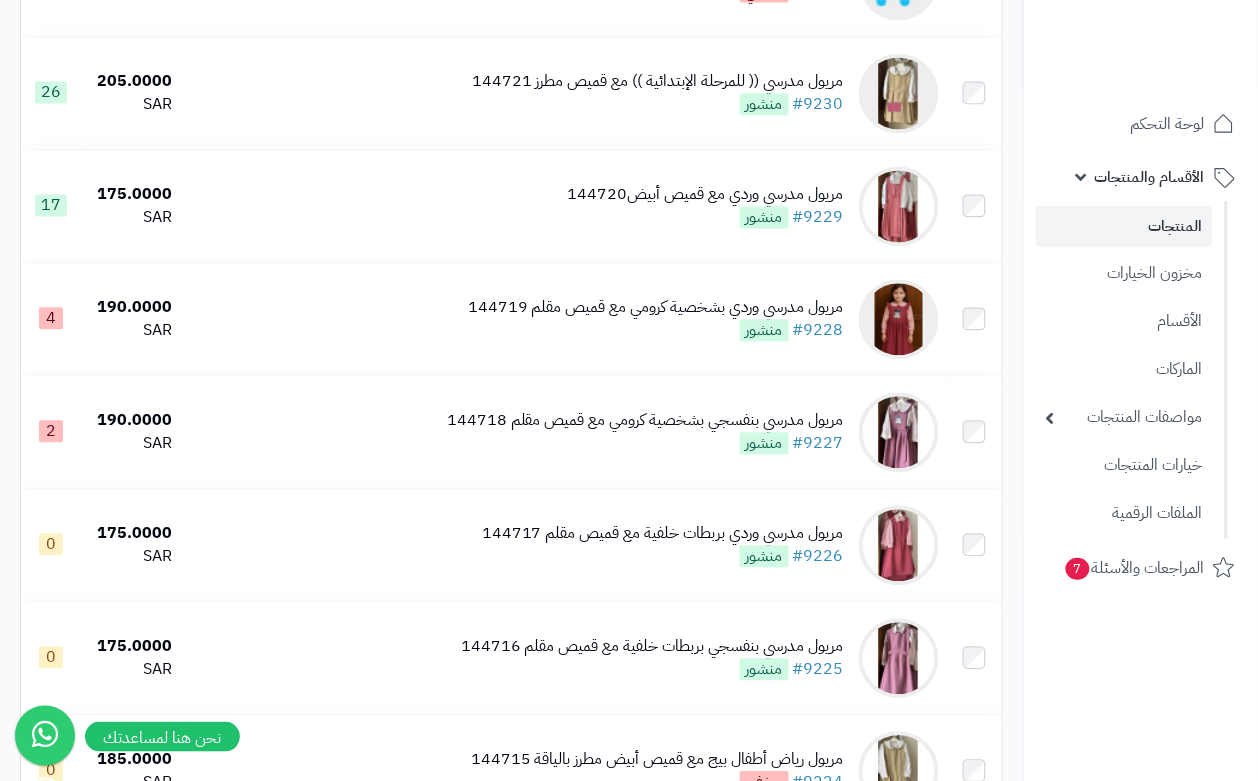 scroll, scrollTop: 776, scrollLeft: 0, axis: vertical 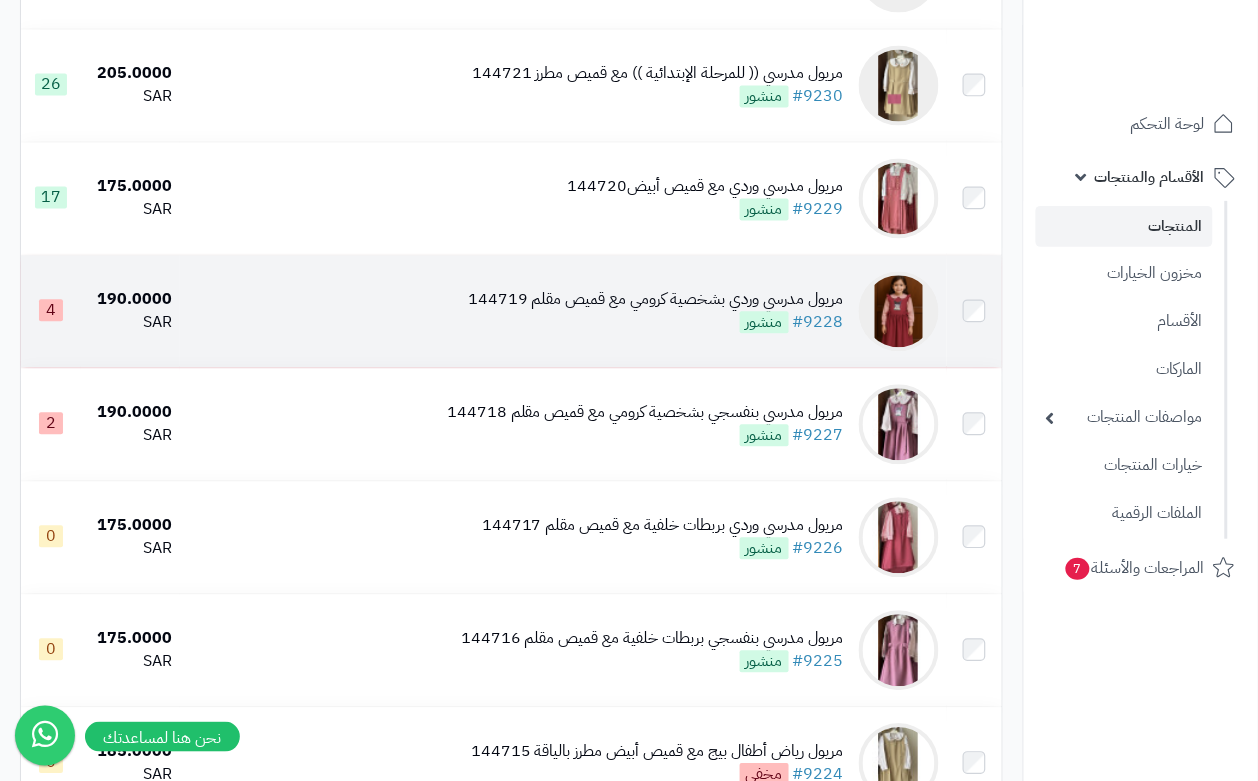 click on "مريول مدرسي وردي بشخصية كرومي مع قميص مقلم 144719" at bounding box center [656, 300] 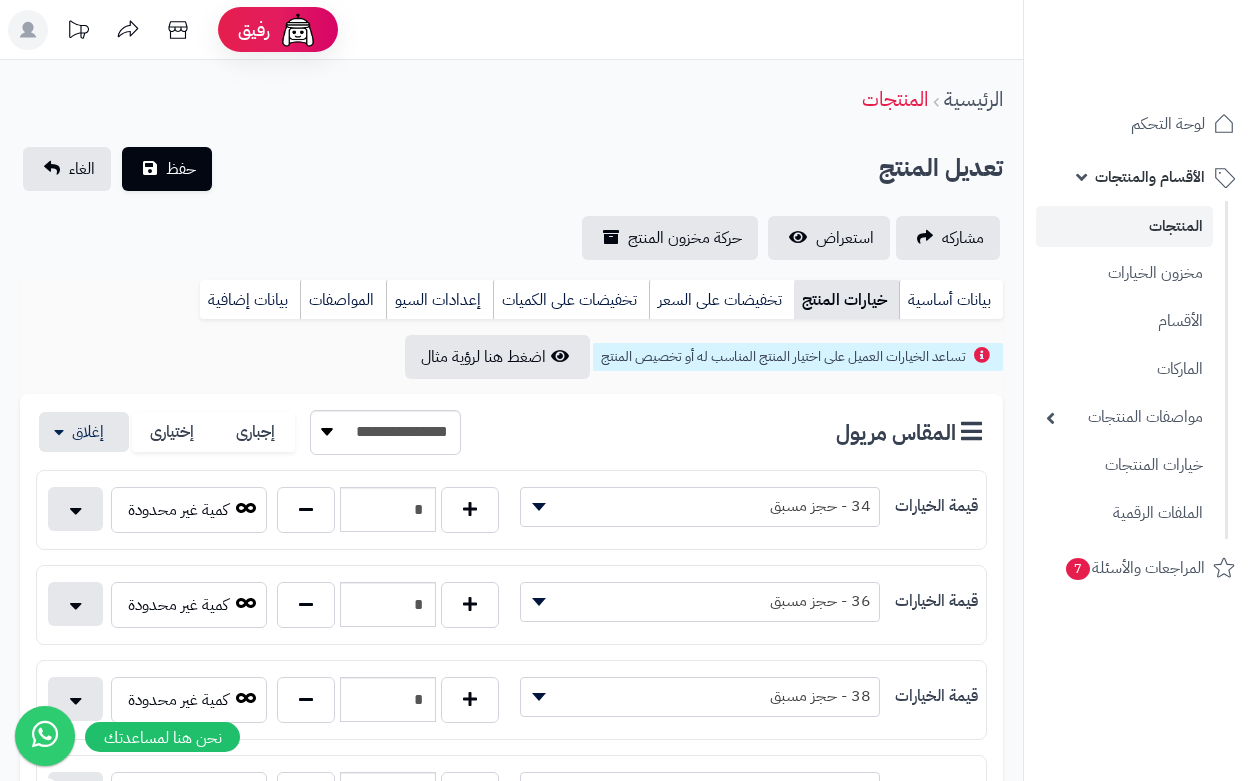 scroll, scrollTop: 0, scrollLeft: 0, axis: both 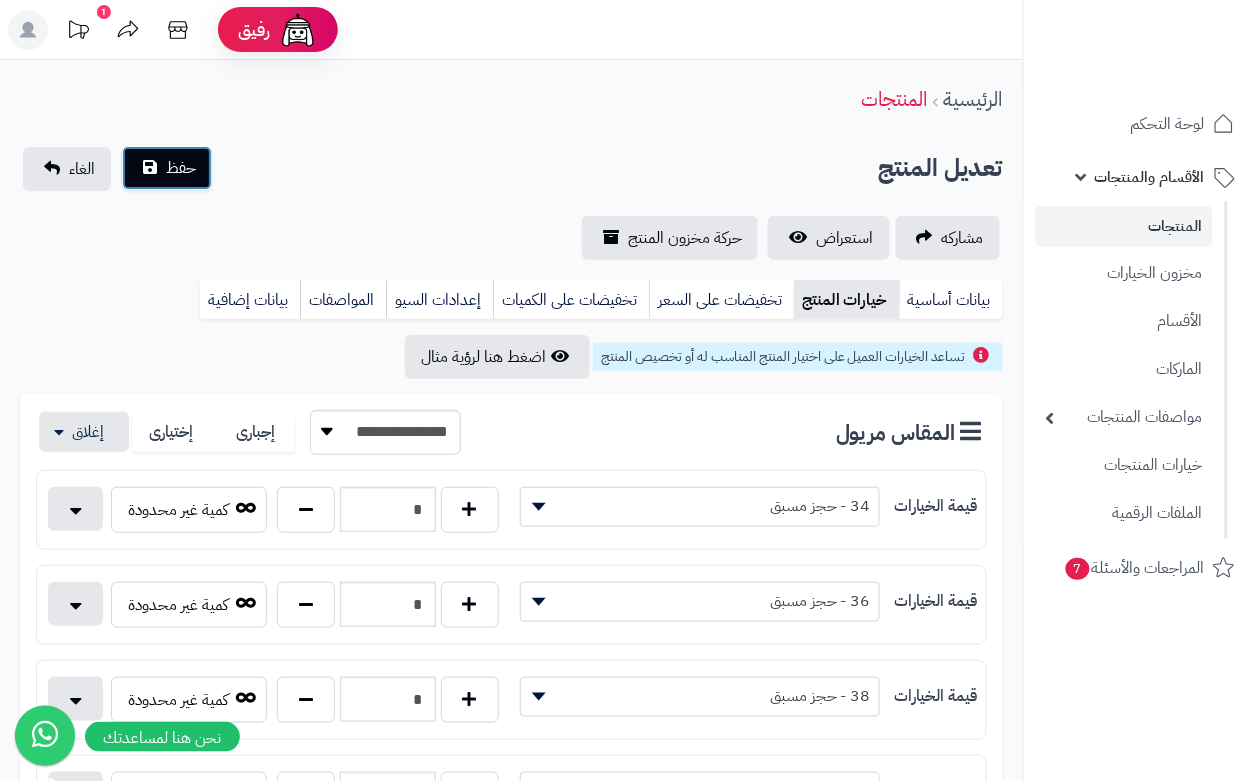 click on "حفظ" at bounding box center [167, 168] 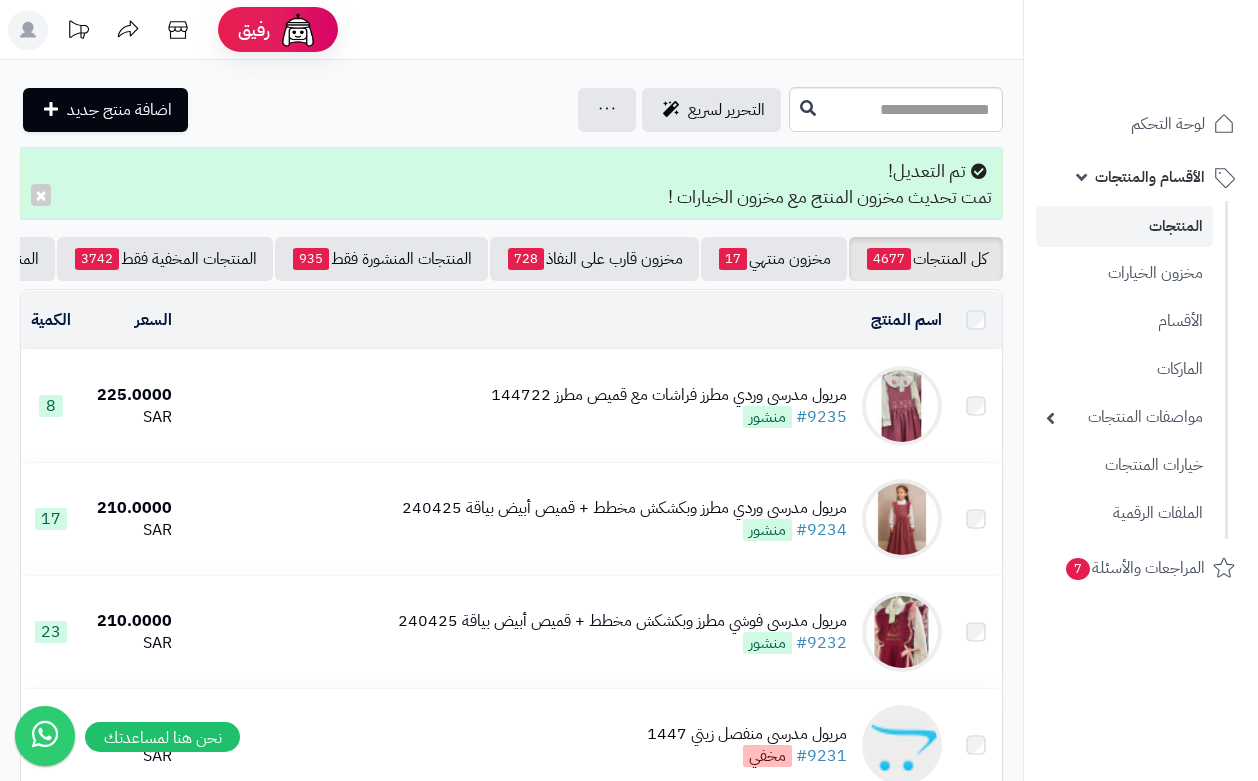 scroll, scrollTop: 0, scrollLeft: 0, axis: both 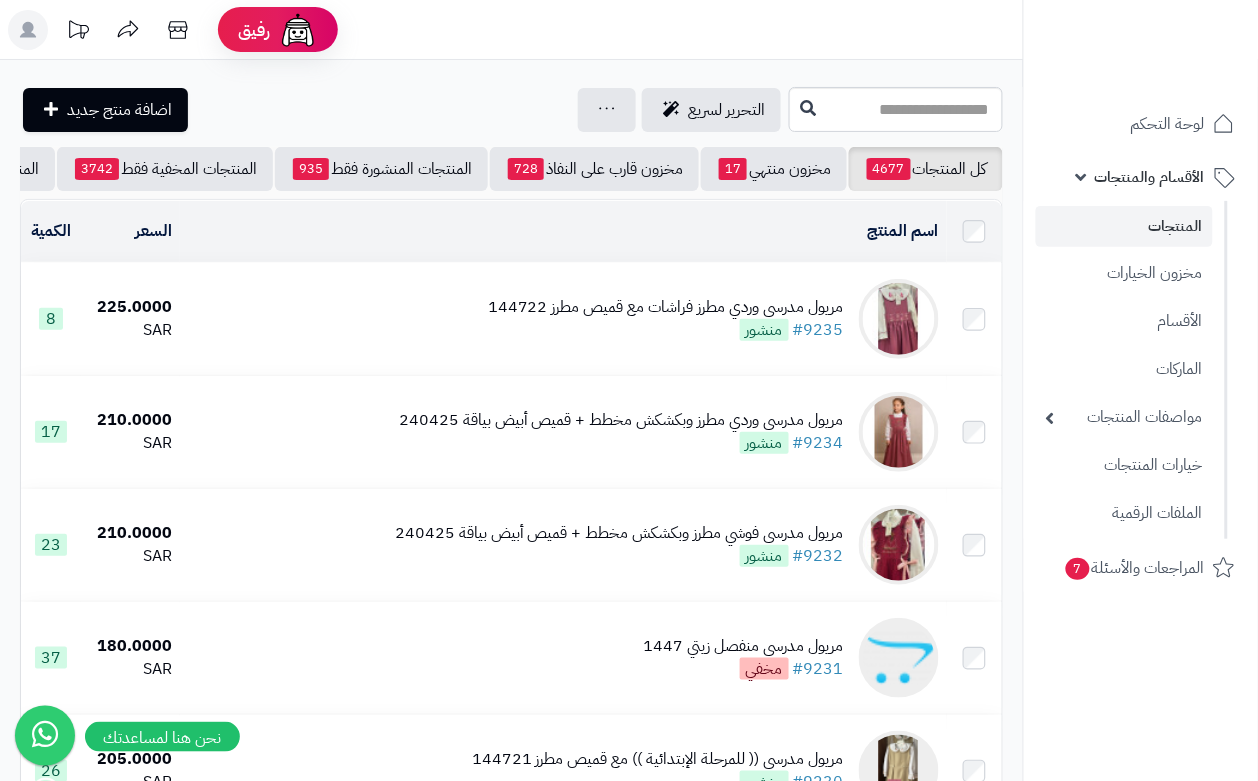 click on "مريول مدرسي  وردي مطرز فراشات مع قميص مطرز  144722
#9235
منشور" at bounding box center (666, 319) 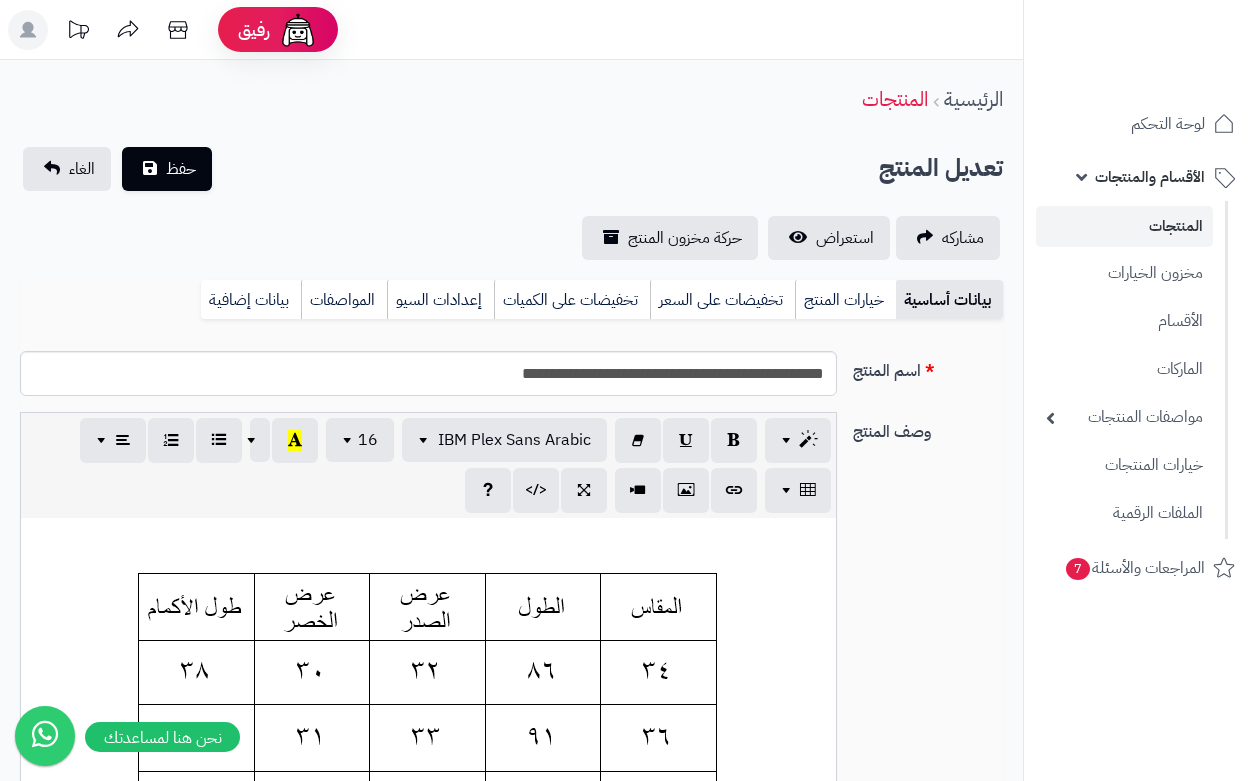 scroll, scrollTop: 0, scrollLeft: 0, axis: both 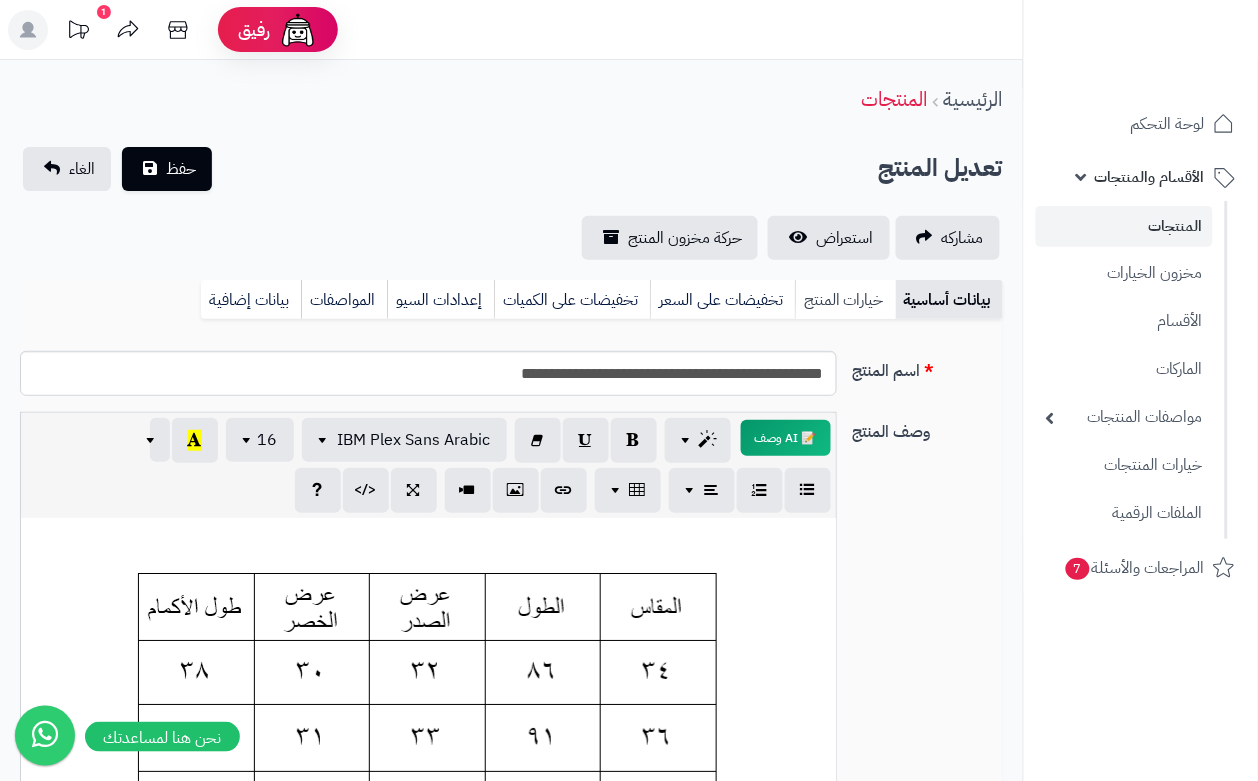 click on "خيارات المنتج" at bounding box center [845, 300] 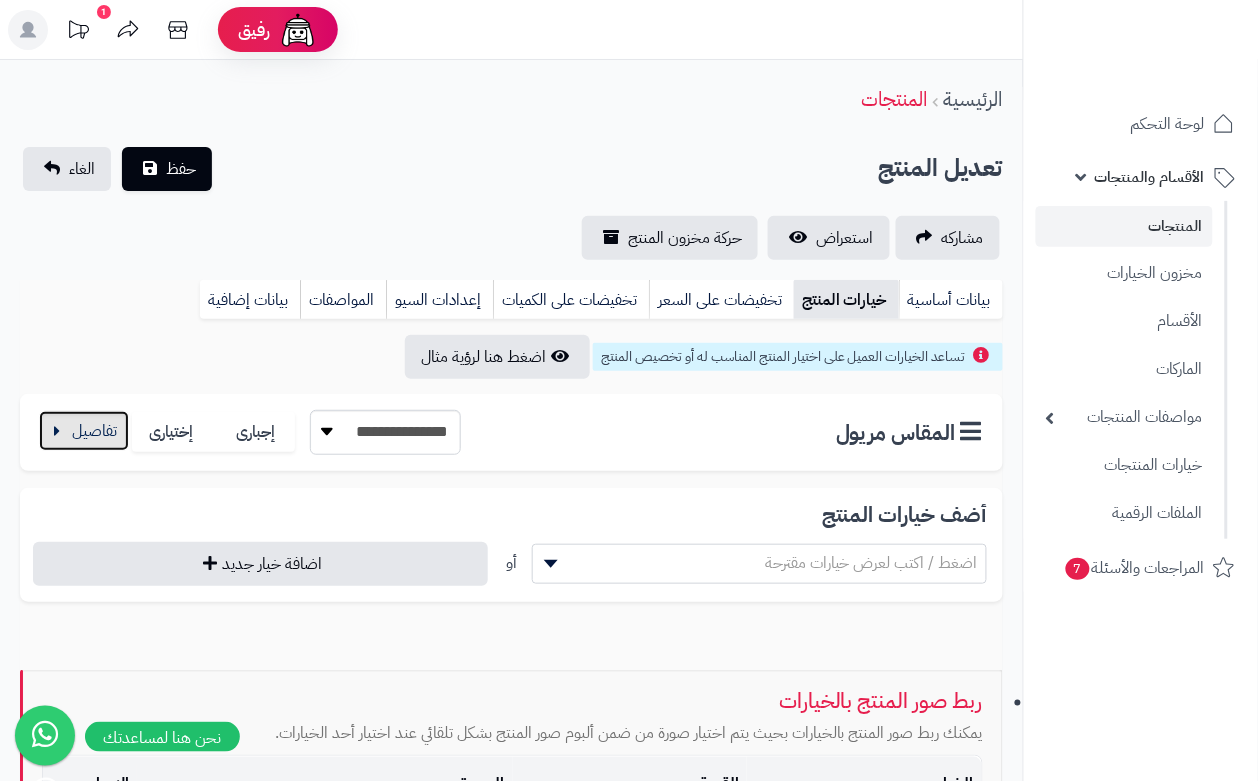 click at bounding box center (84, 431) 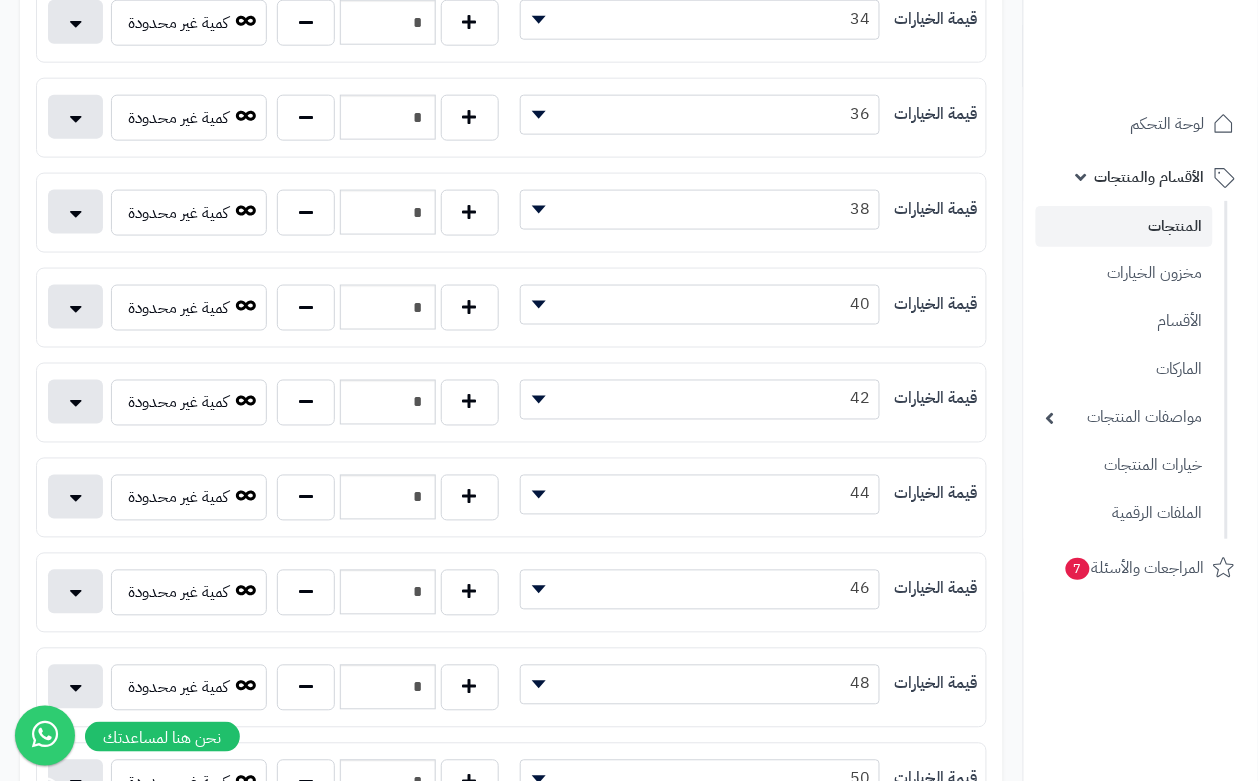 scroll, scrollTop: 500, scrollLeft: 0, axis: vertical 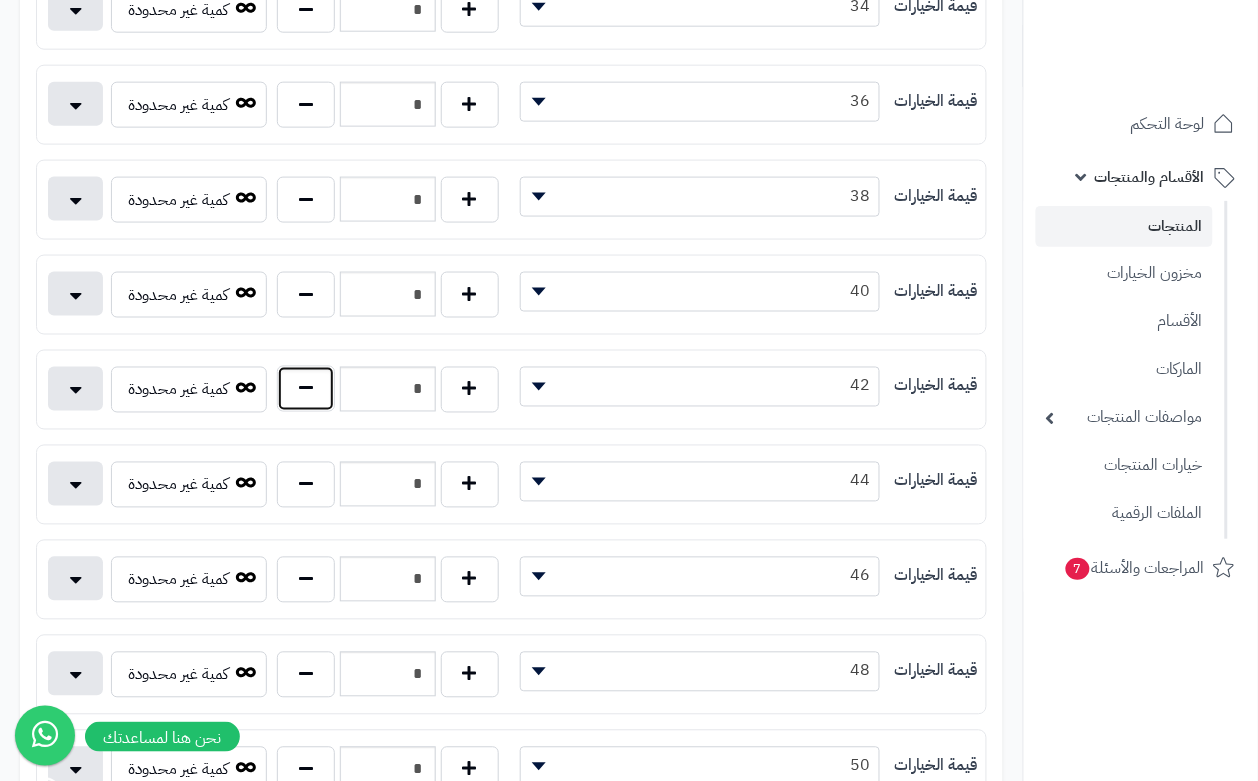 click at bounding box center (306, 389) 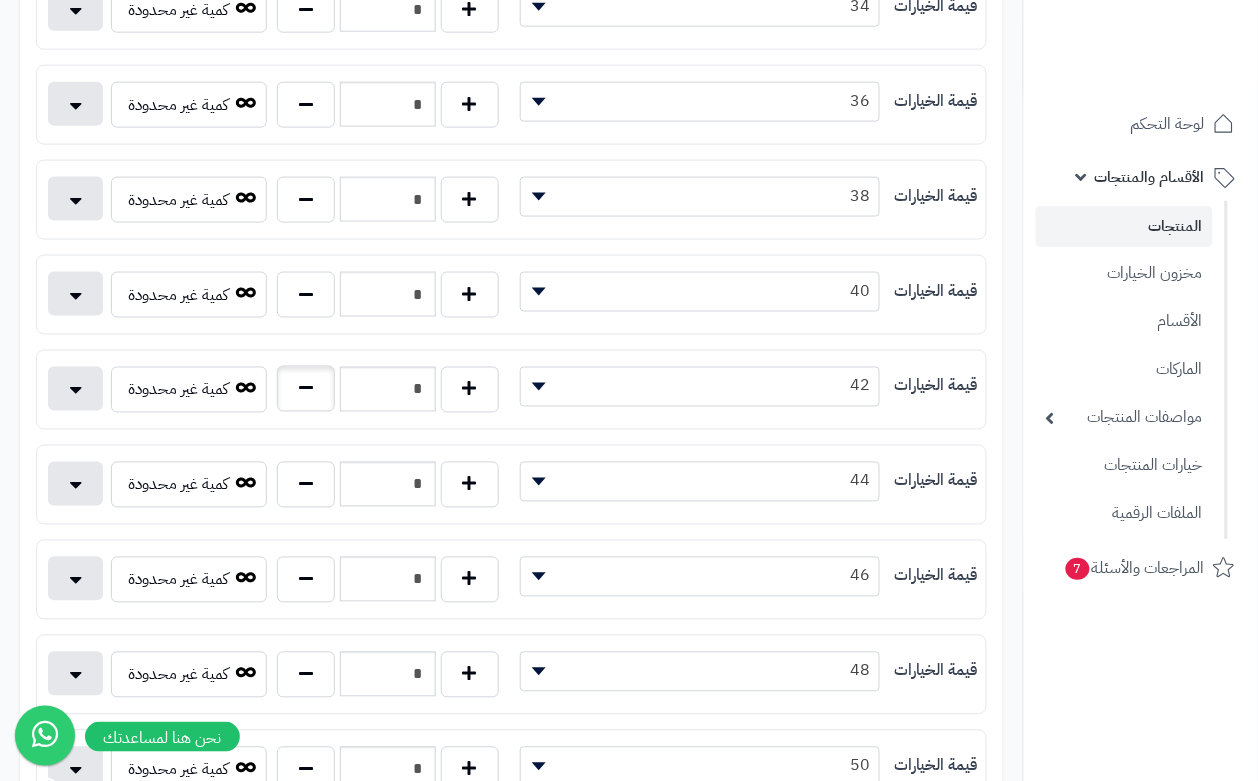 type on "*" 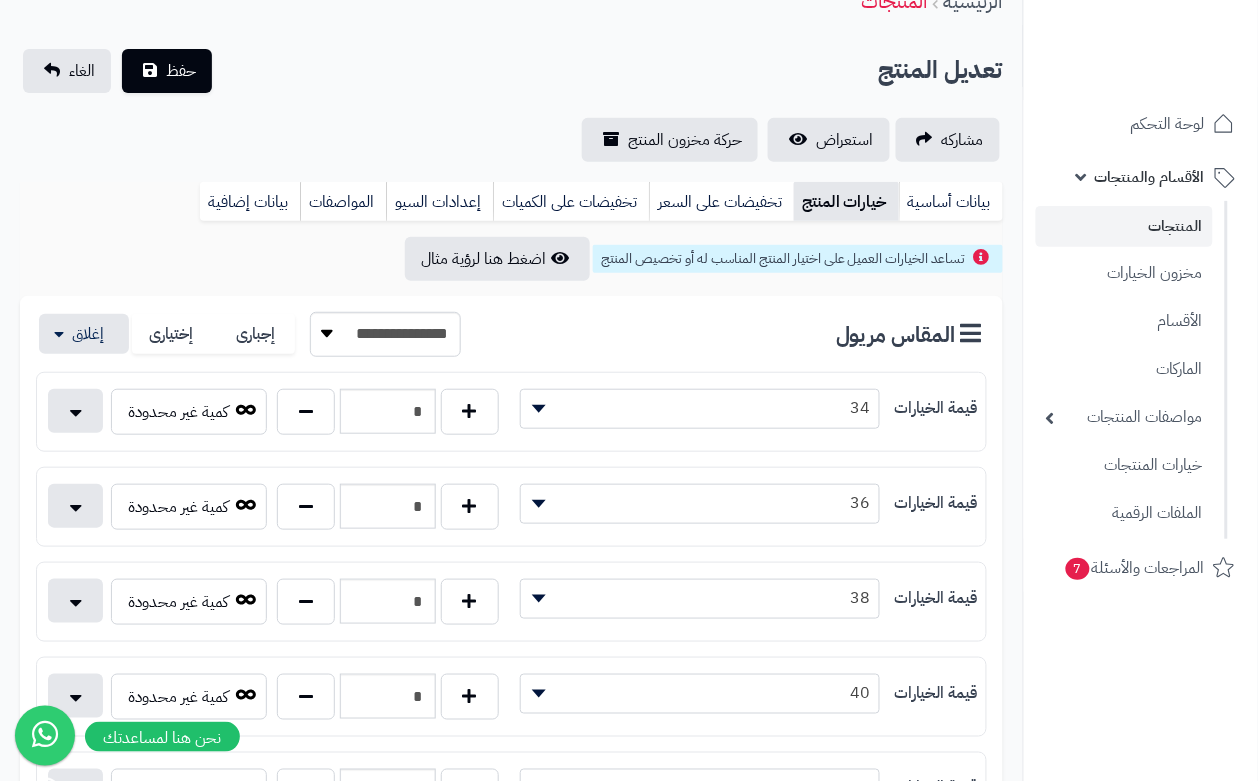 scroll, scrollTop: 0, scrollLeft: 0, axis: both 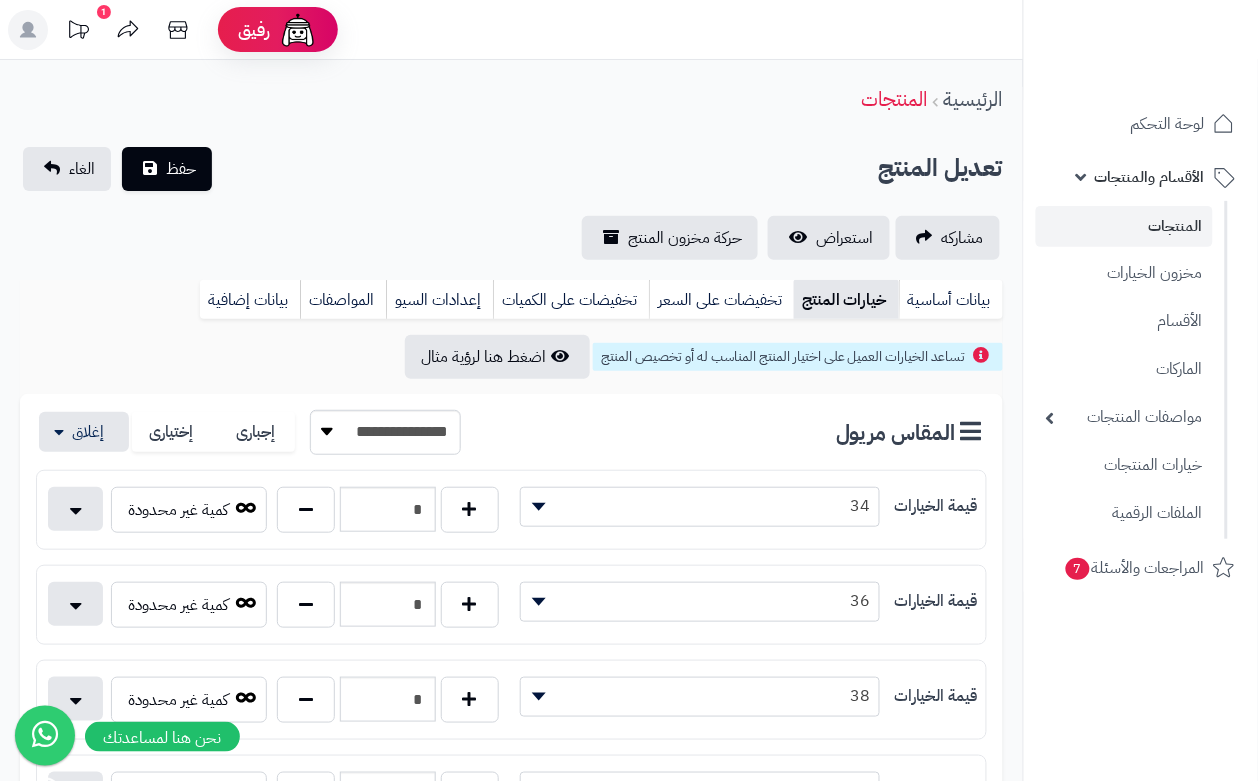 click on "مشاركه     استعراض
حركة مخزون المنتج" at bounding box center (511, 238) 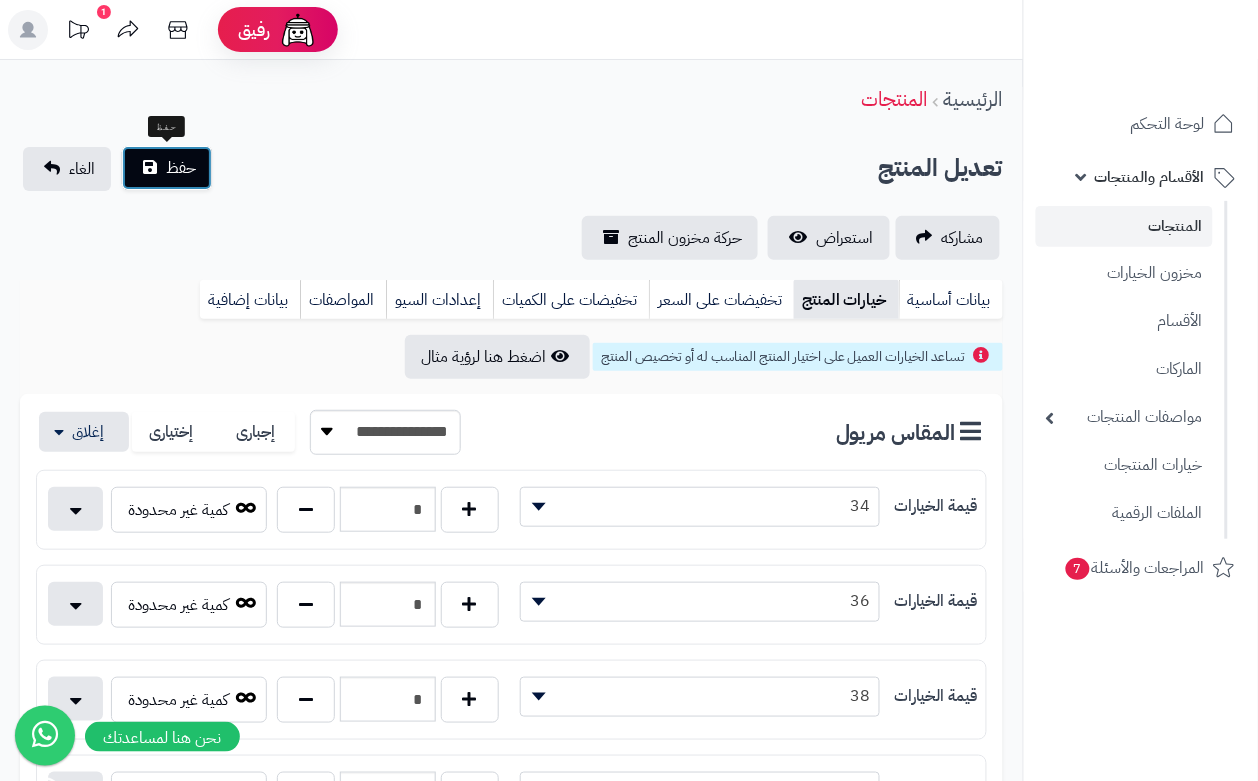 click on "حفظ" at bounding box center (167, 168) 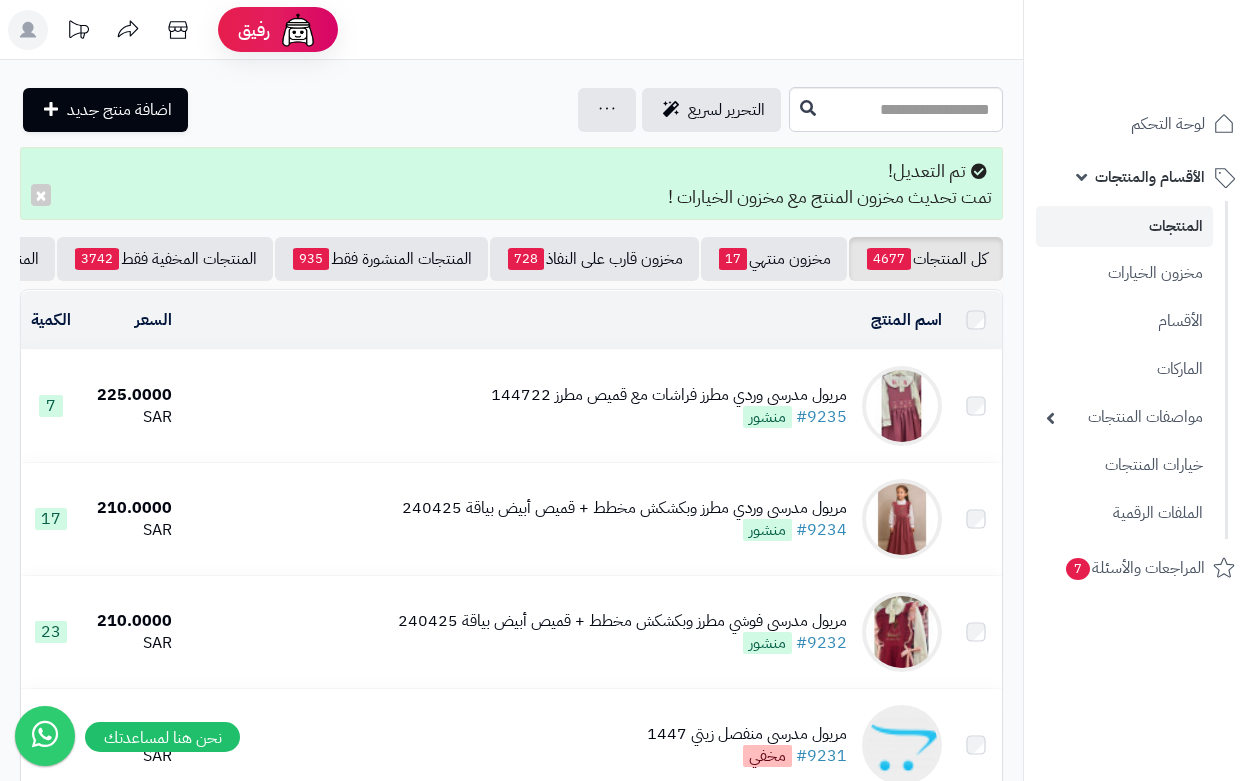 scroll, scrollTop: 0, scrollLeft: 0, axis: both 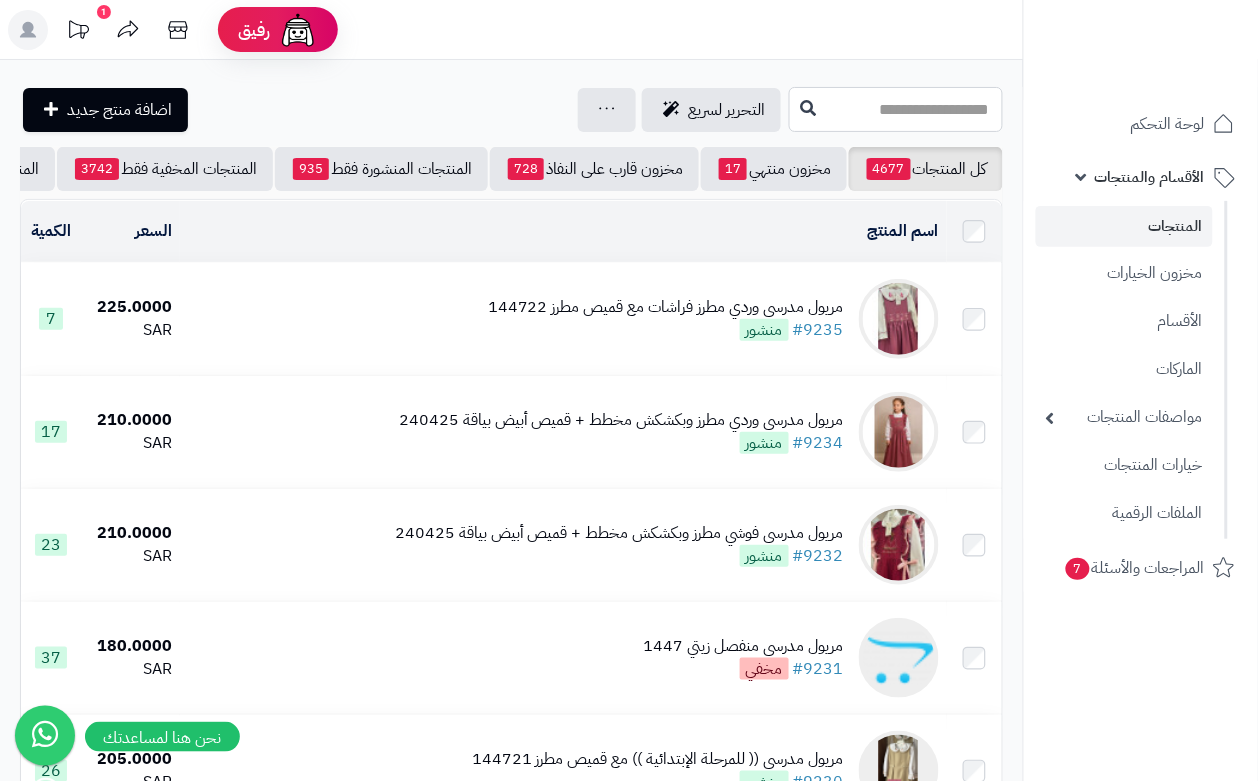 click at bounding box center (896, 109) 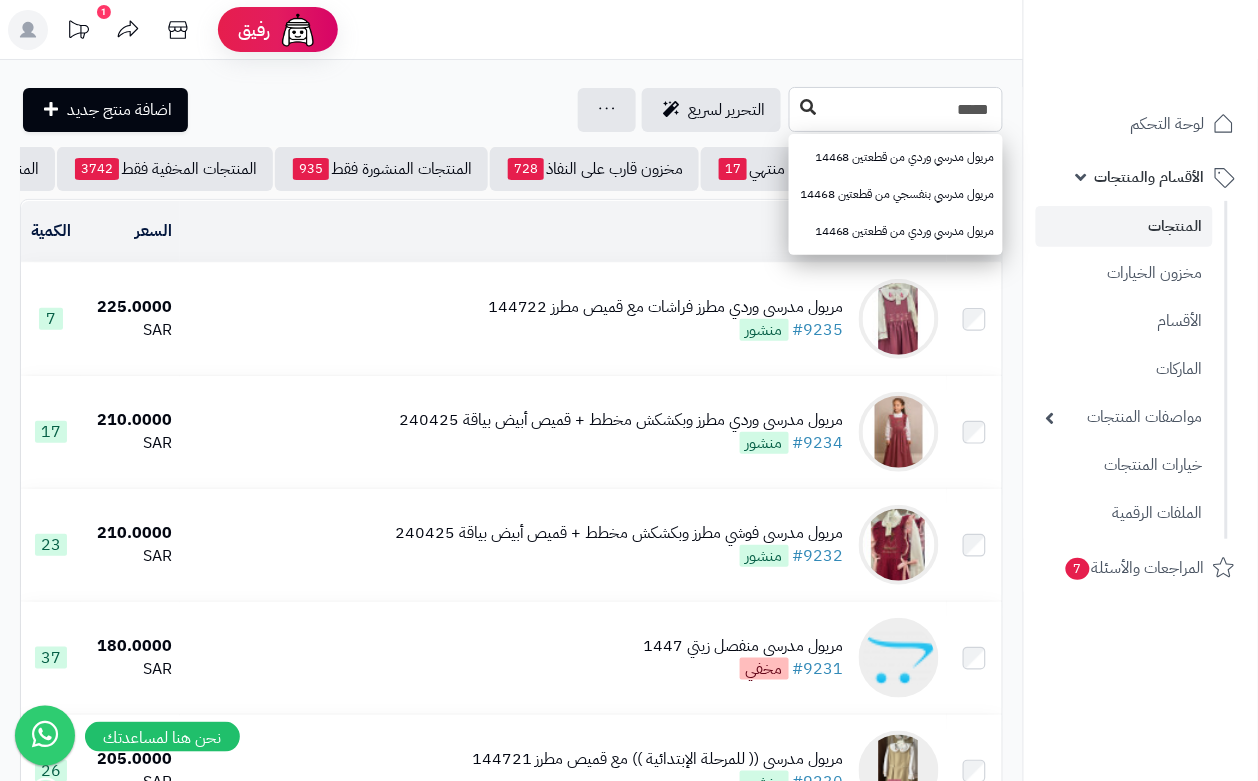 type on "*****" 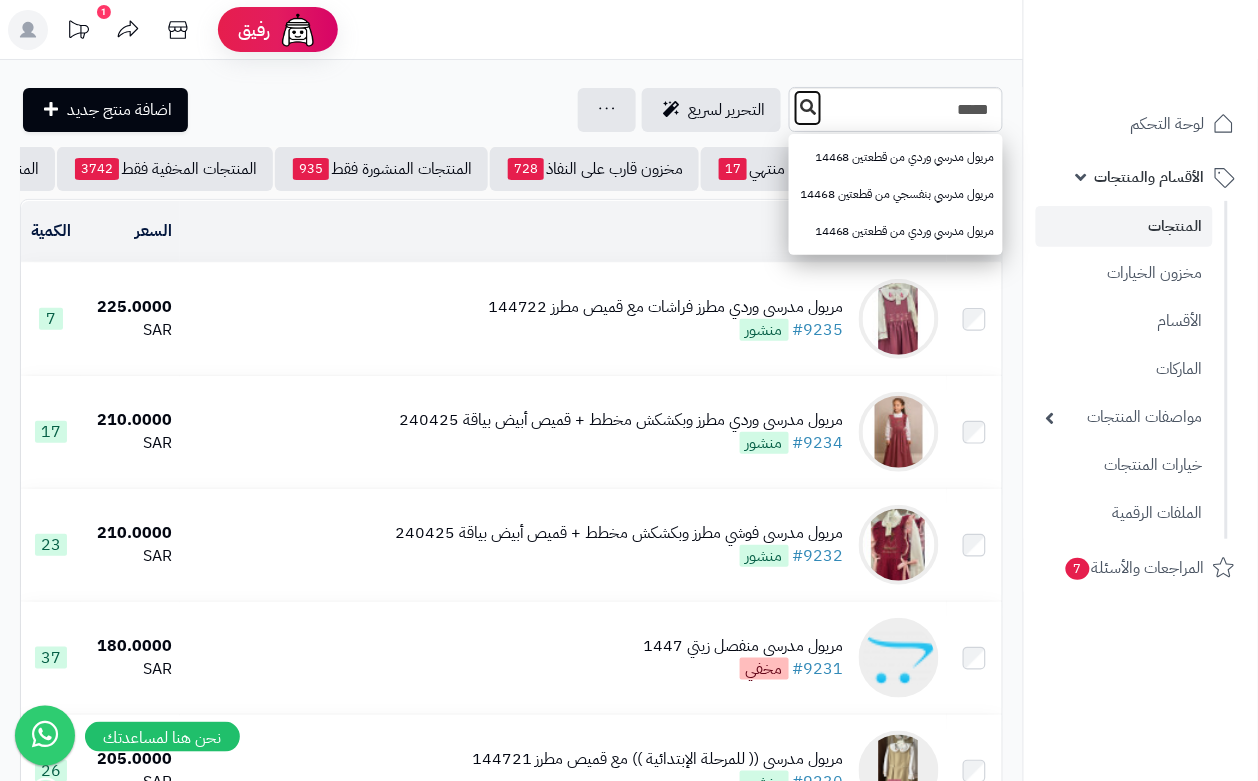 click at bounding box center [808, 107] 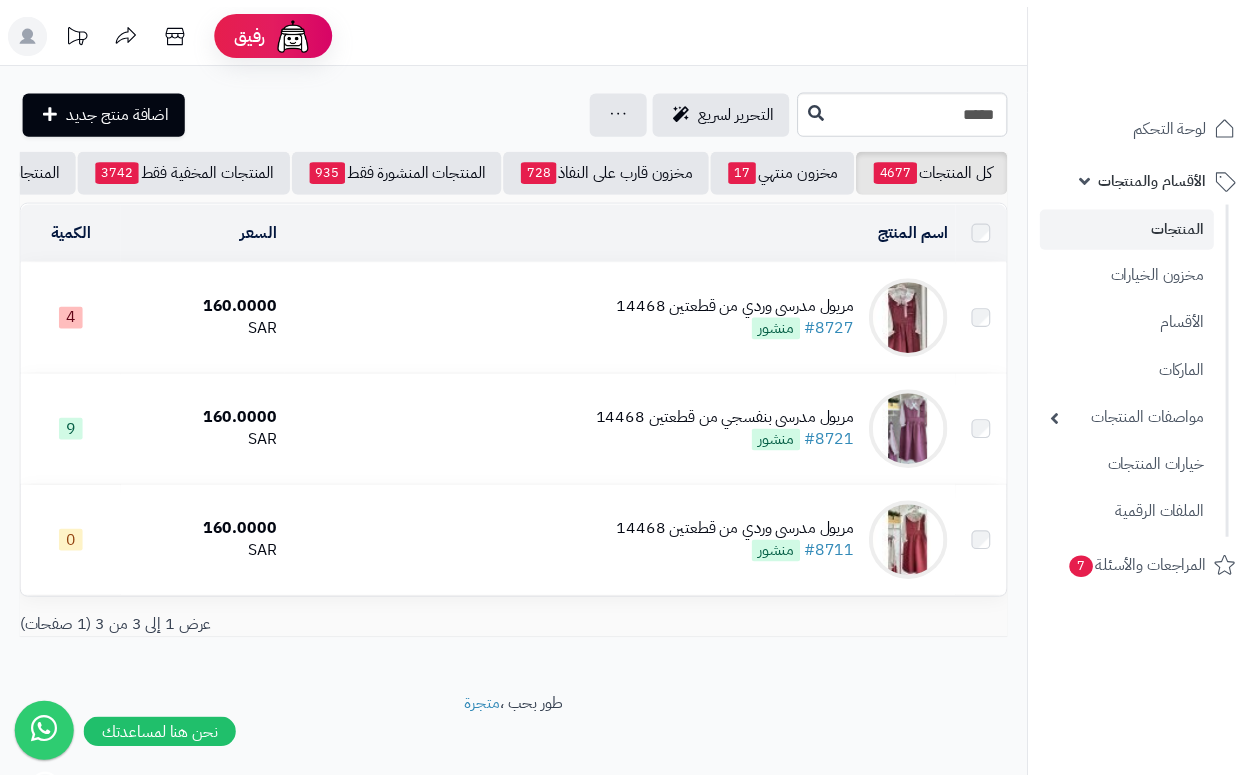 scroll, scrollTop: 0, scrollLeft: 0, axis: both 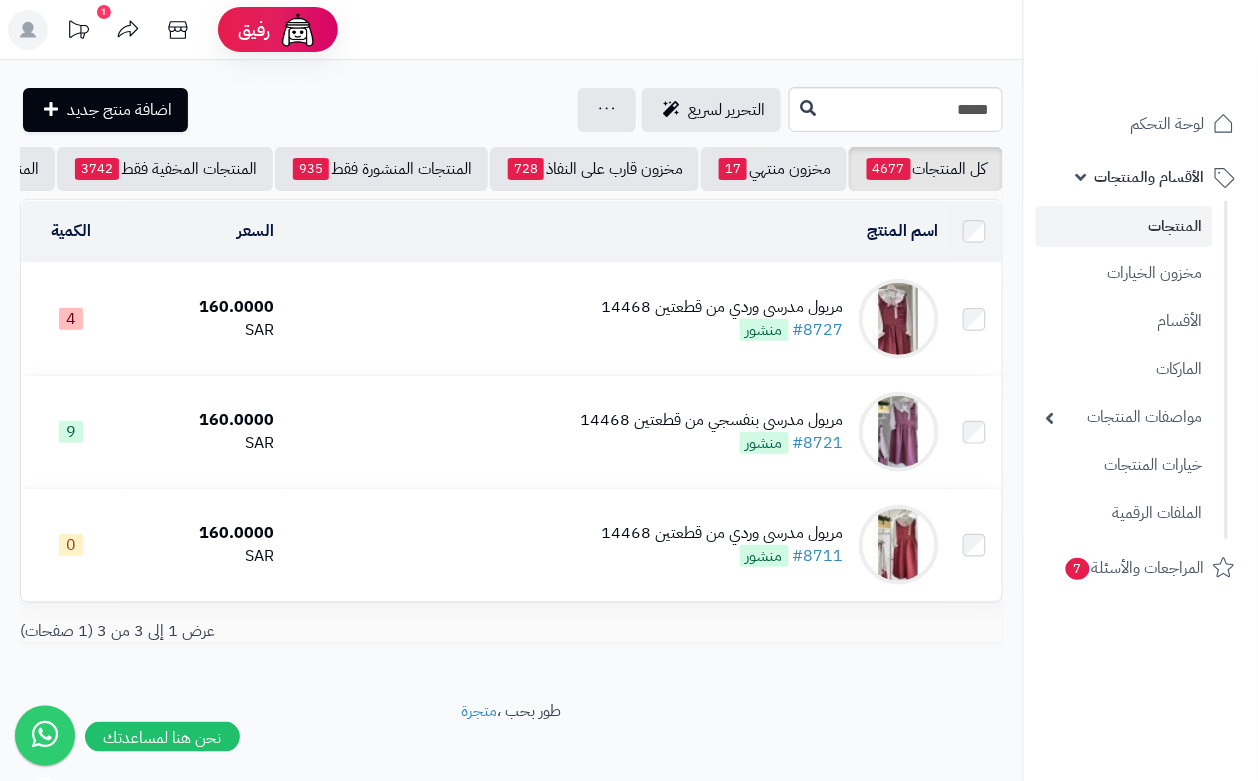 click on "مريول مدرسي وردي من قطعتين 14468
#8727
منشور" at bounding box center (614, 319) 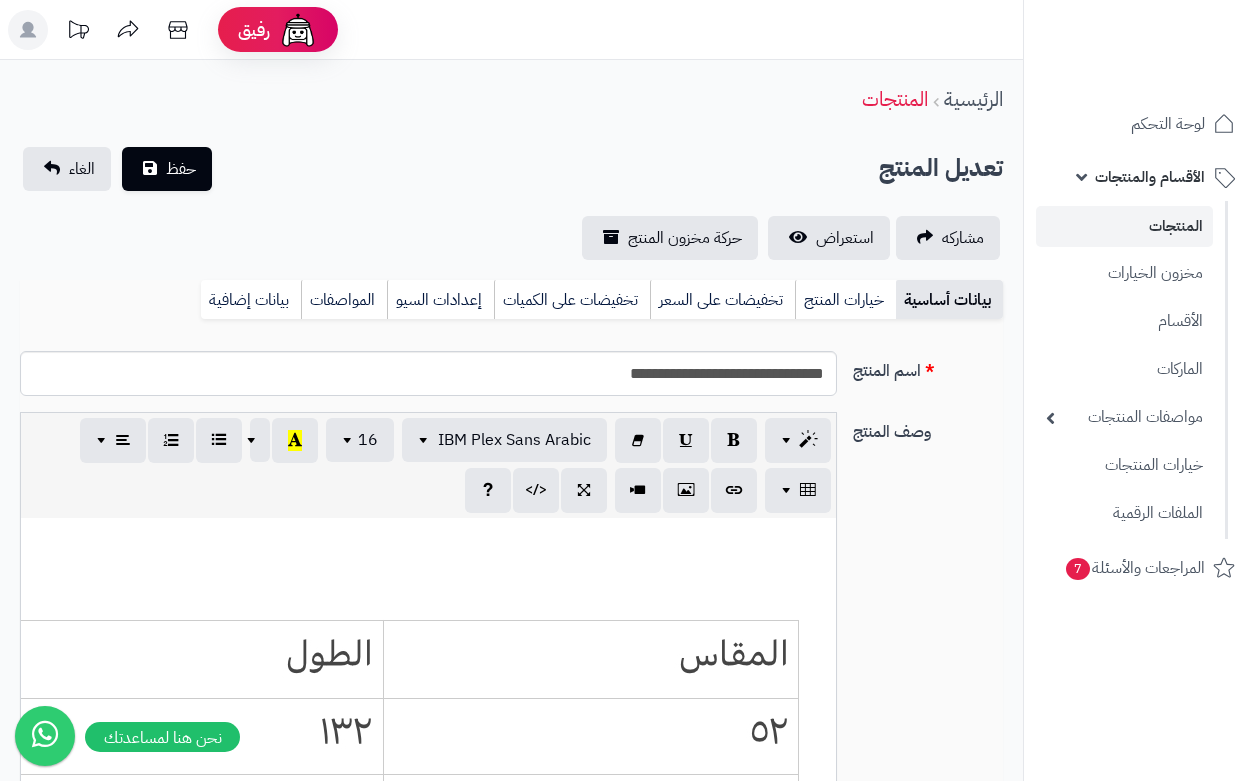 scroll, scrollTop: 0, scrollLeft: 0, axis: both 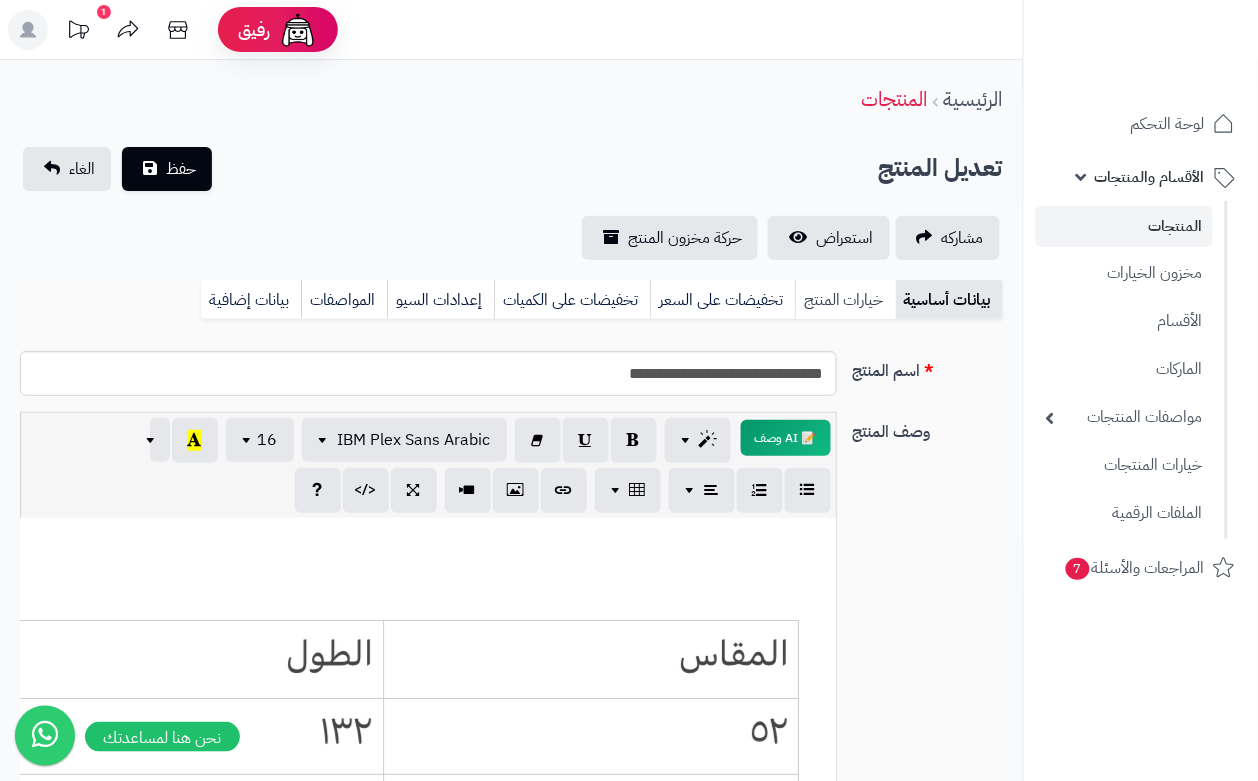 click on "خيارات المنتج" at bounding box center (845, 300) 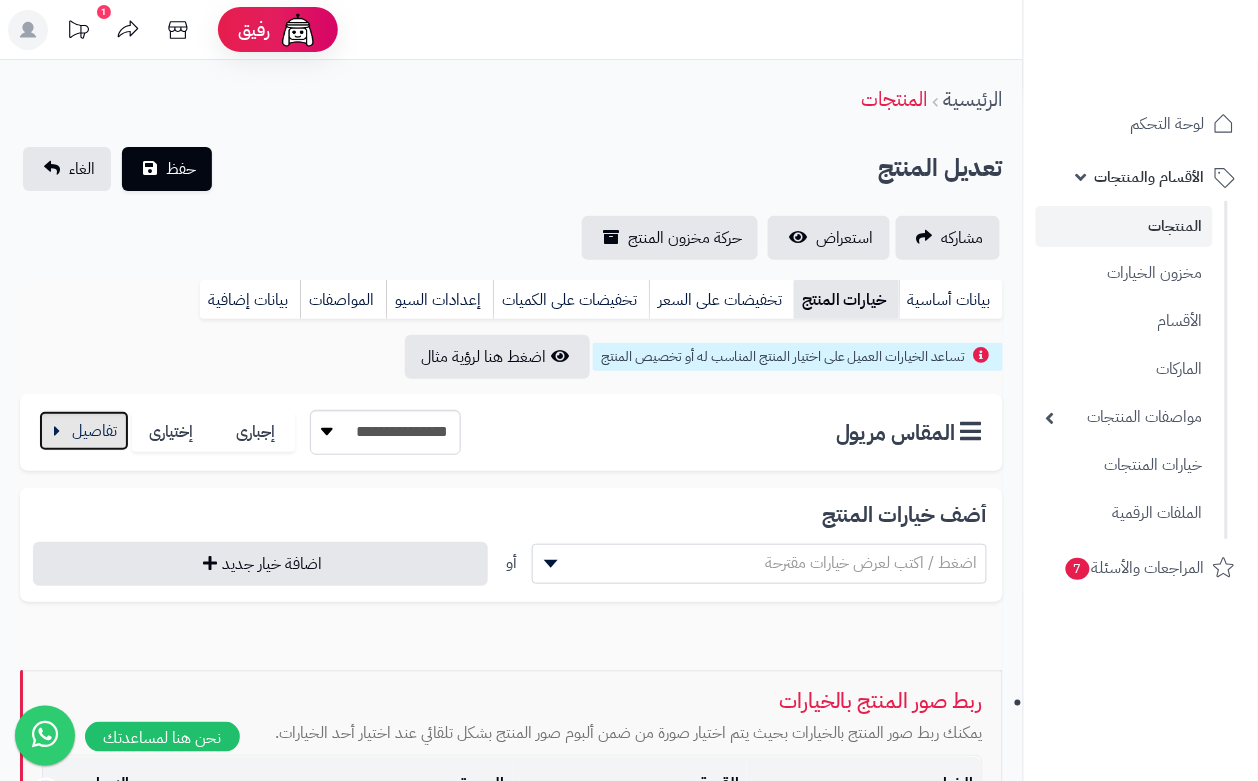 click at bounding box center (84, 431) 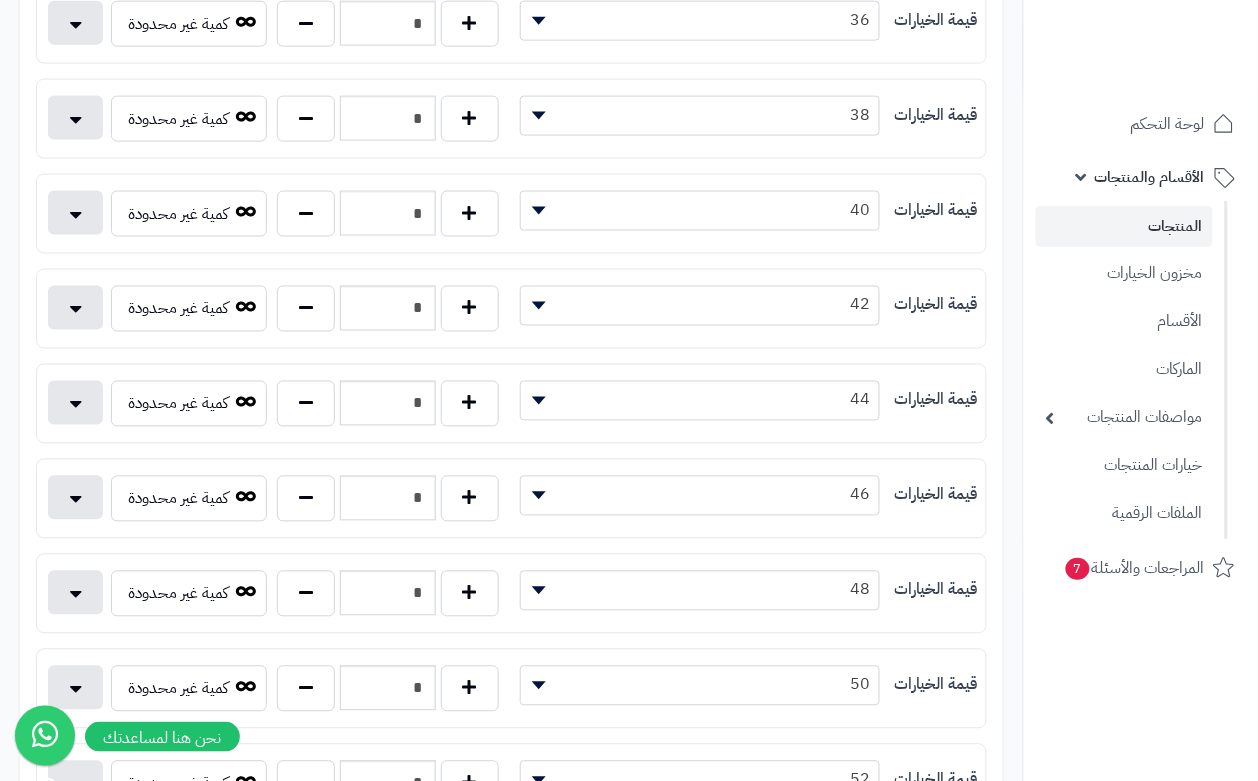 scroll, scrollTop: 625, scrollLeft: 0, axis: vertical 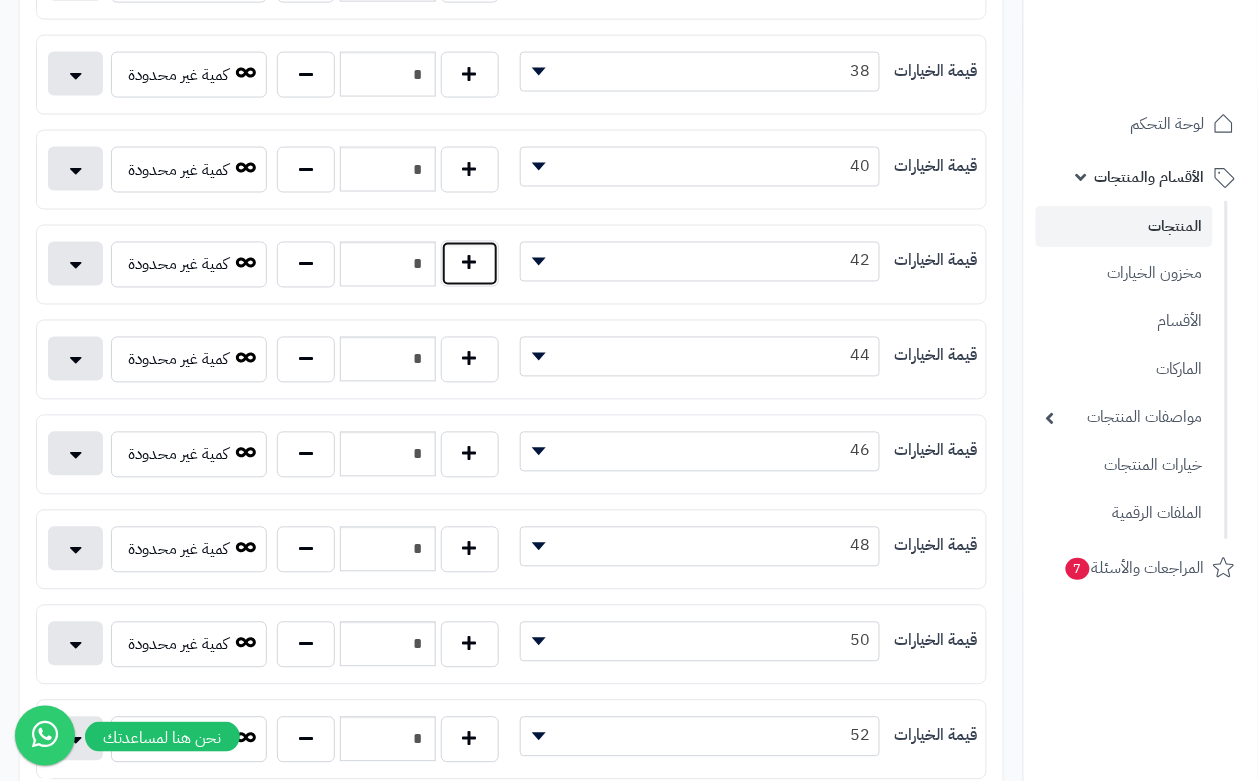 click at bounding box center [470, 264] 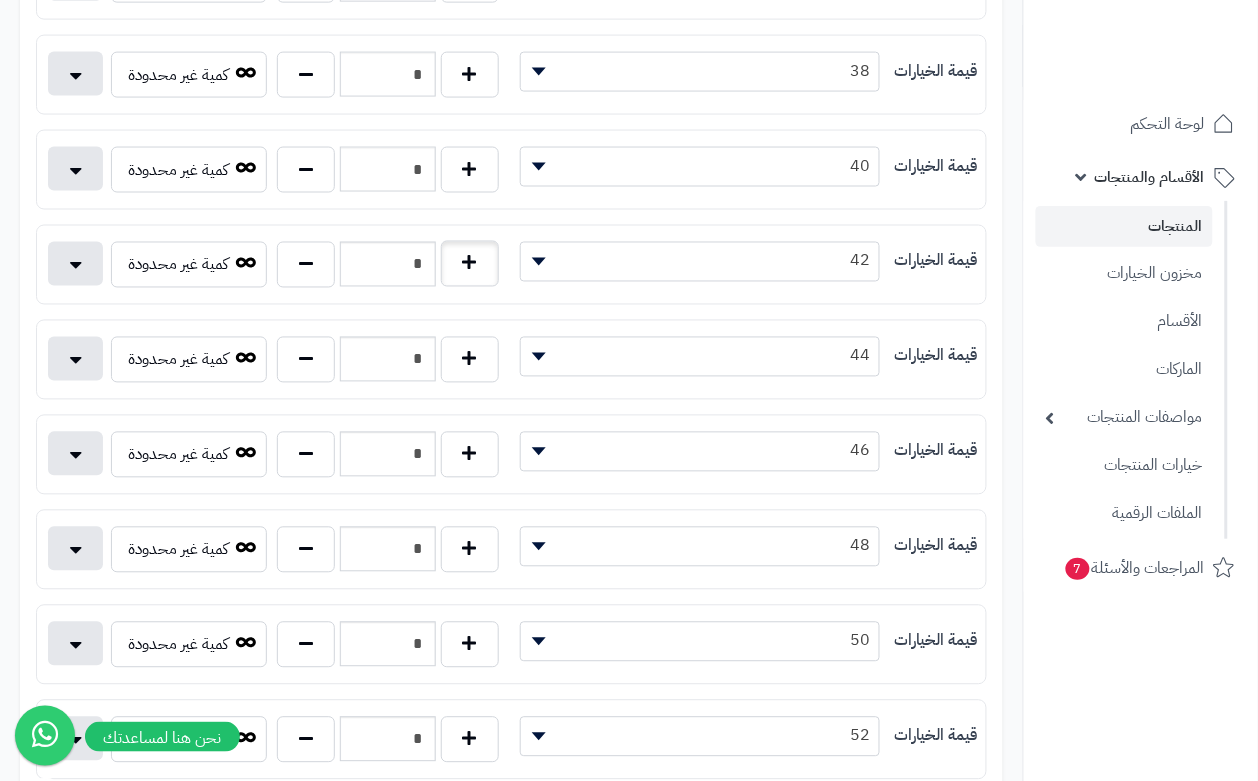 type on "*" 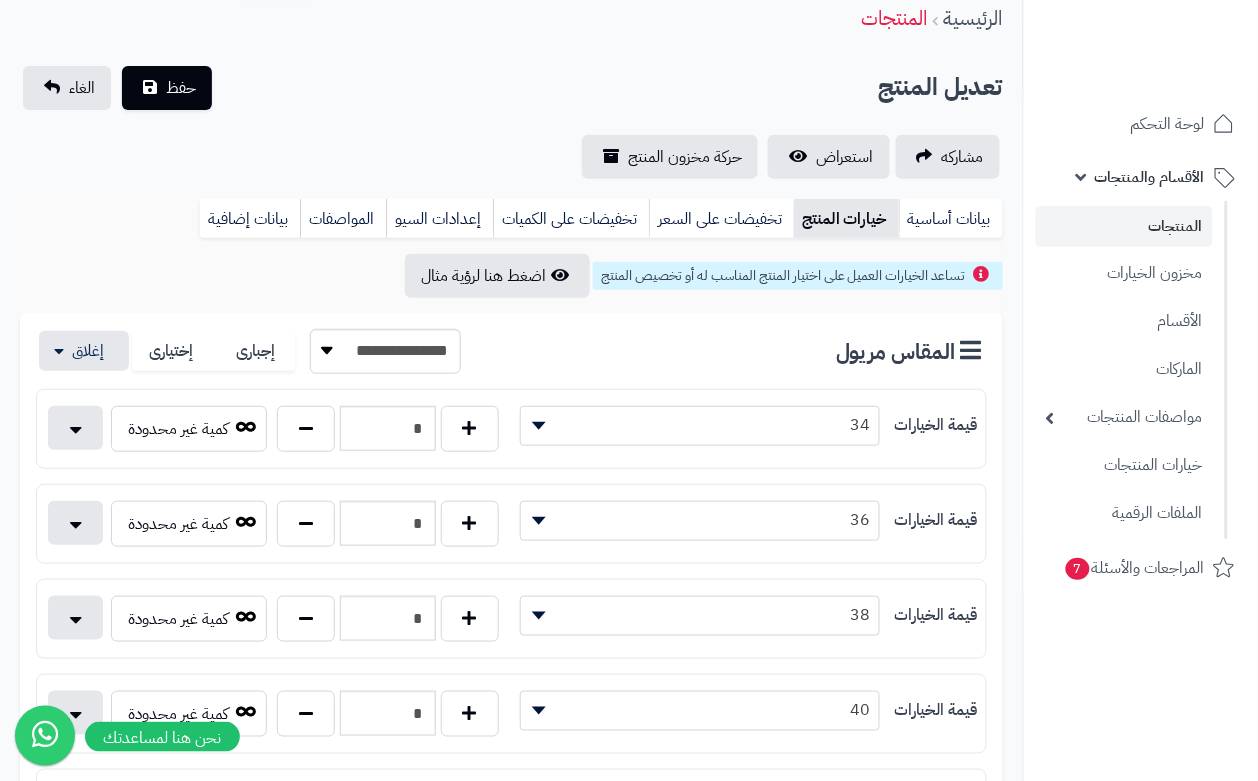 scroll, scrollTop: 0, scrollLeft: 0, axis: both 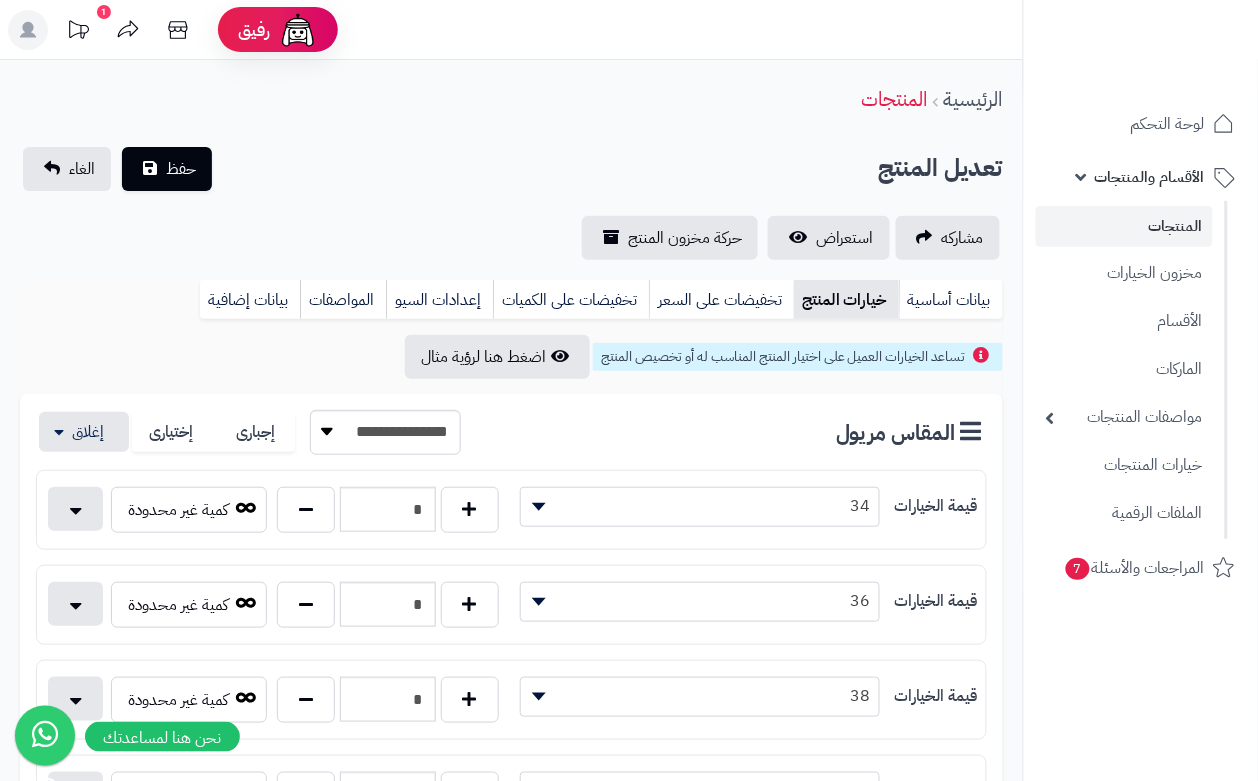 click on "**********" at bounding box center (511, 1033) 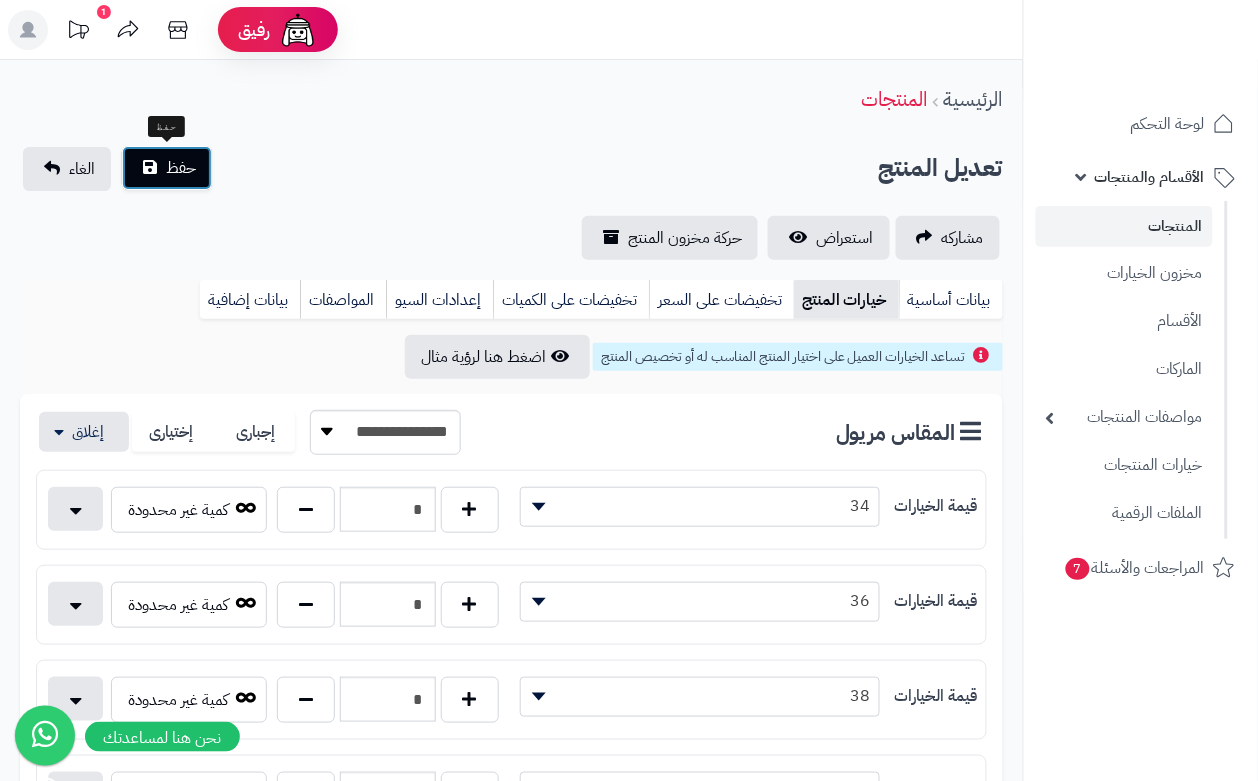 click on "حفظ" at bounding box center [181, 168] 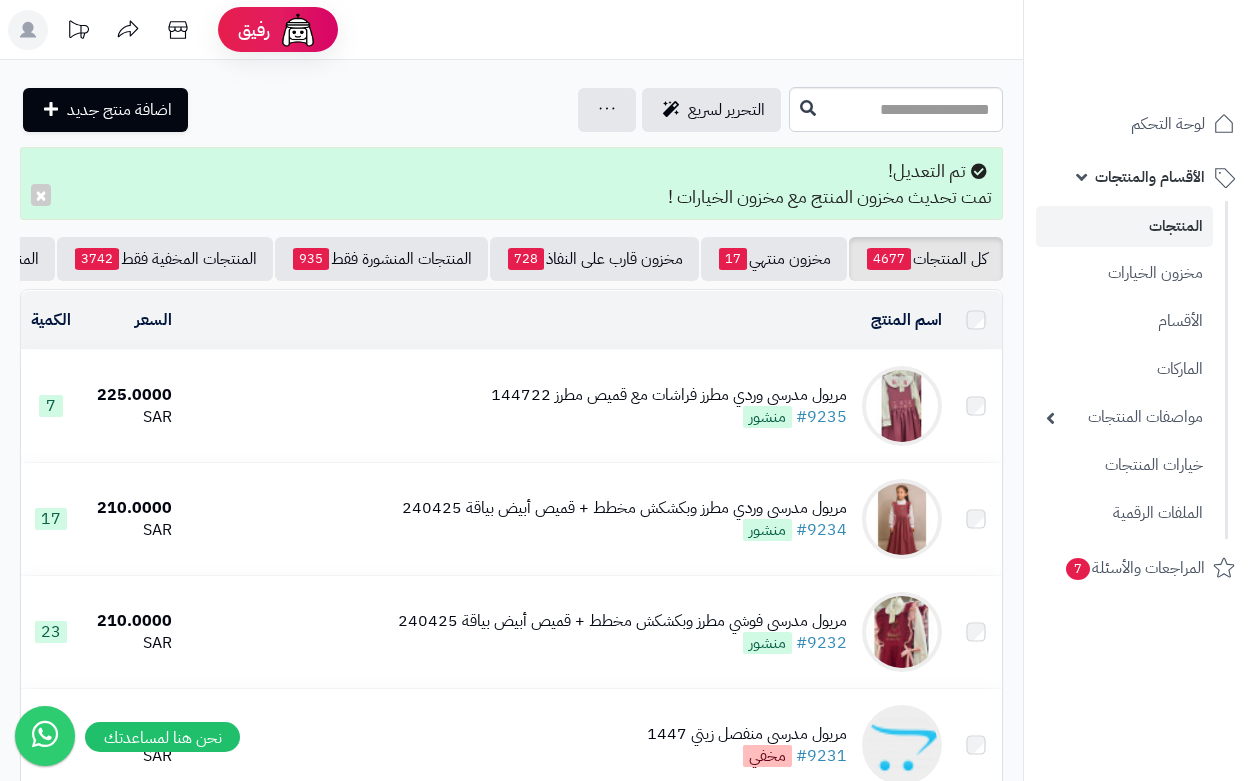 scroll, scrollTop: 0, scrollLeft: 0, axis: both 